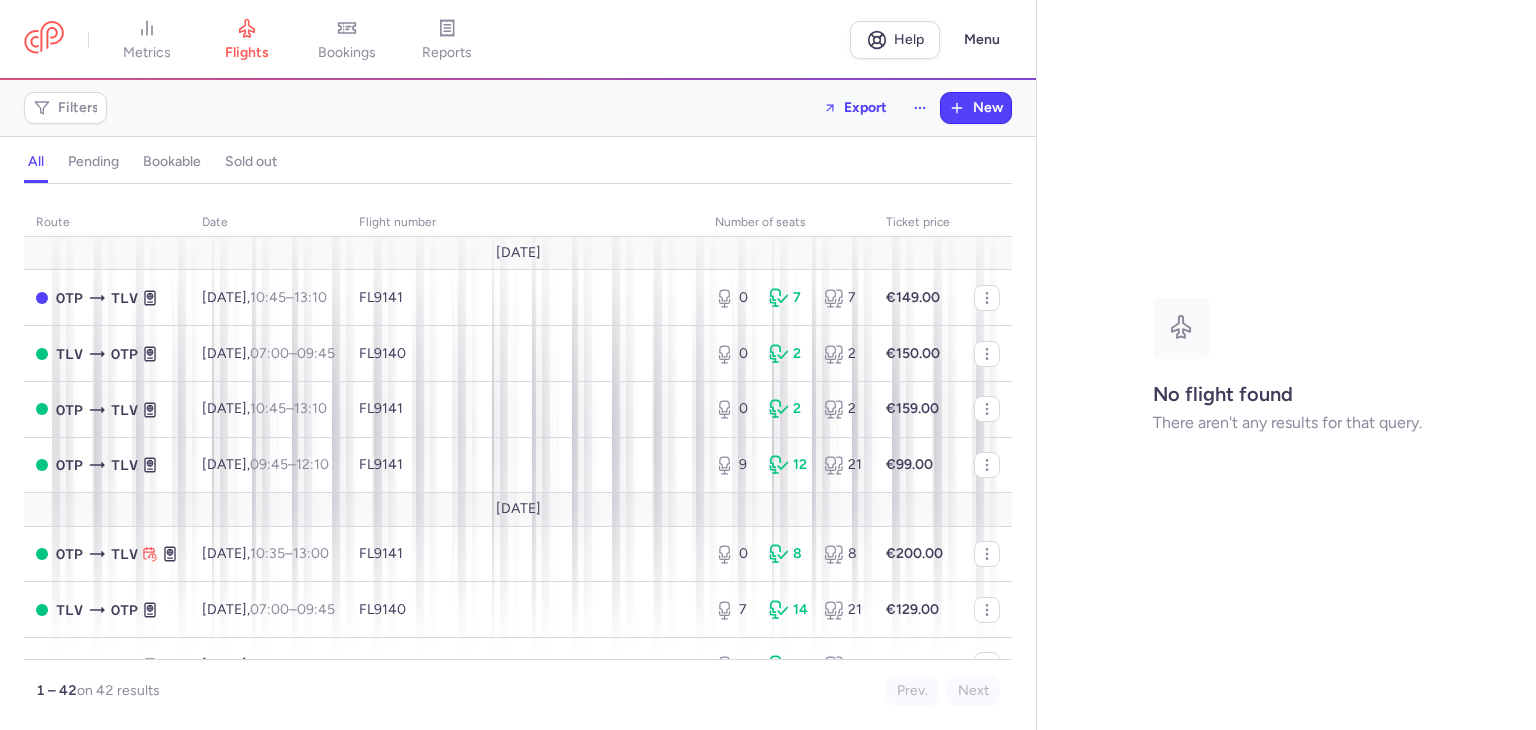 scroll, scrollTop: 0, scrollLeft: 0, axis: both 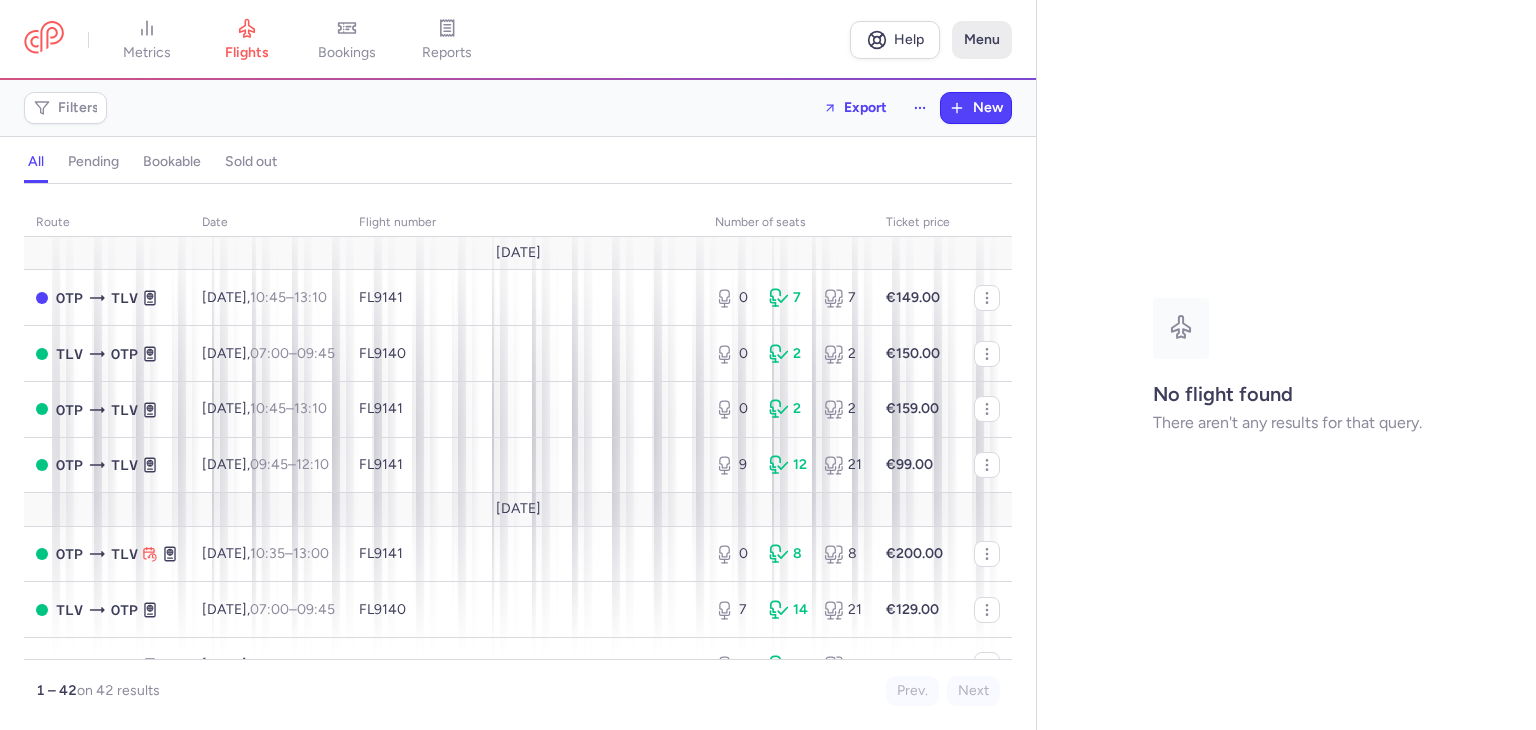 click on "Menu" at bounding box center (982, 40) 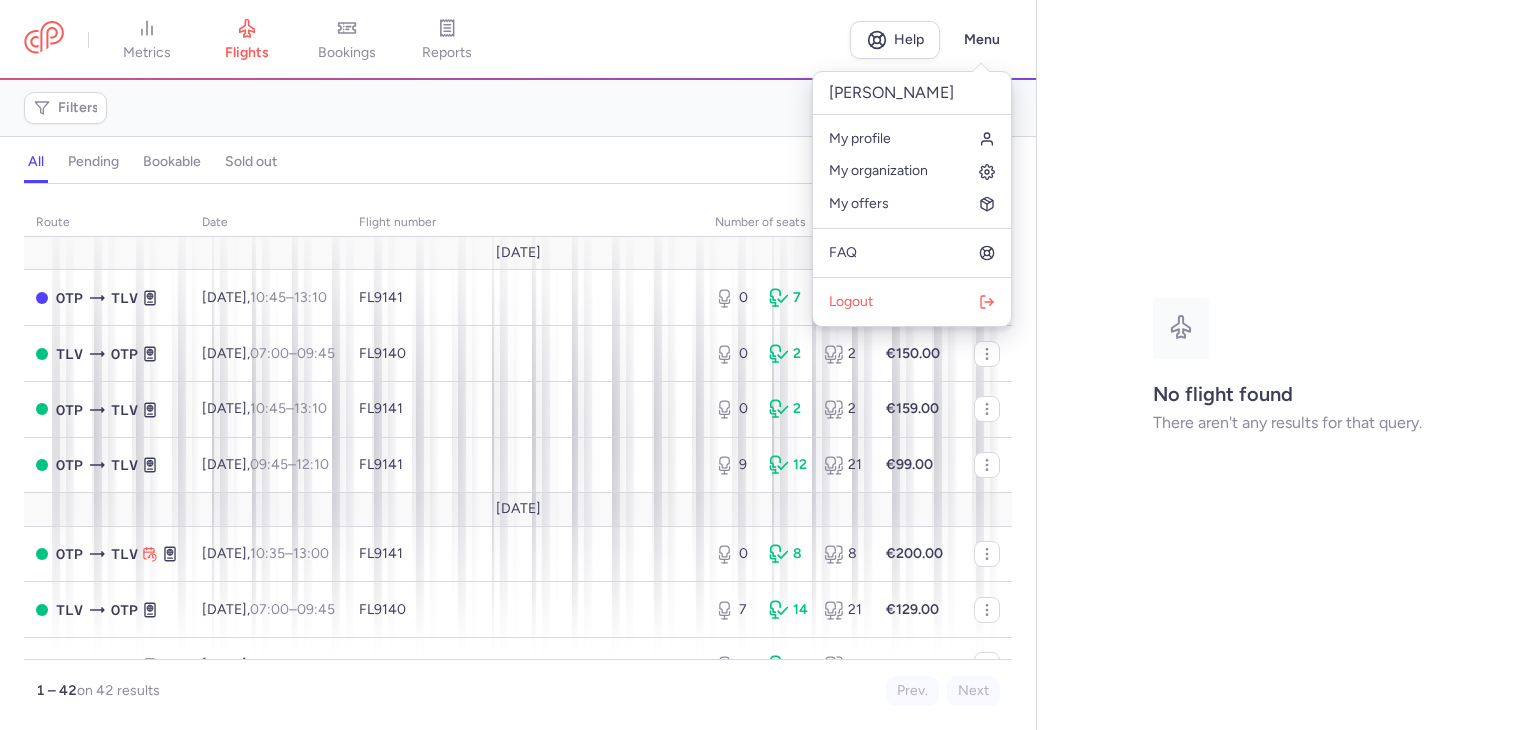 click on "[PERSON_NAME]" at bounding box center [912, 93] 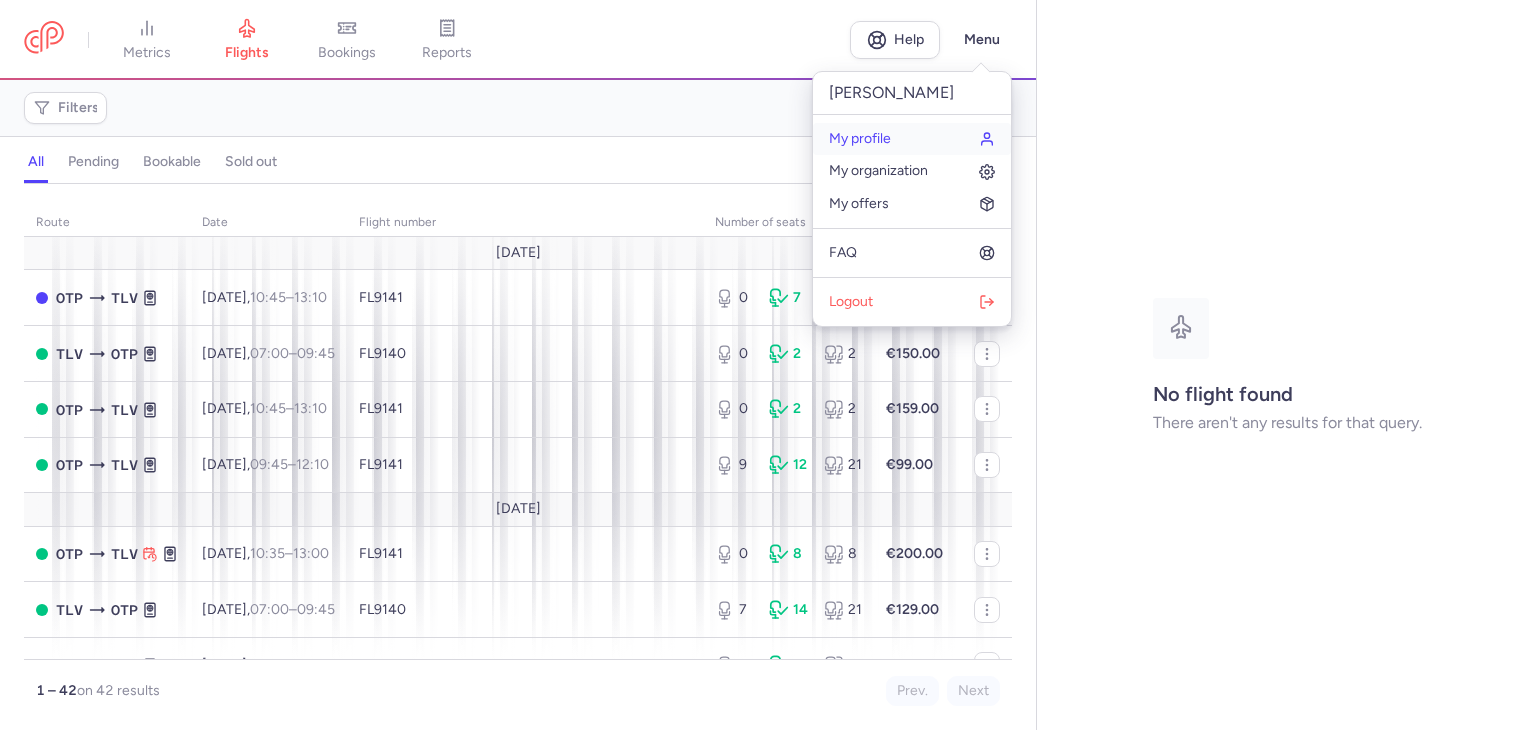 click on "My profile" at bounding box center [860, 139] 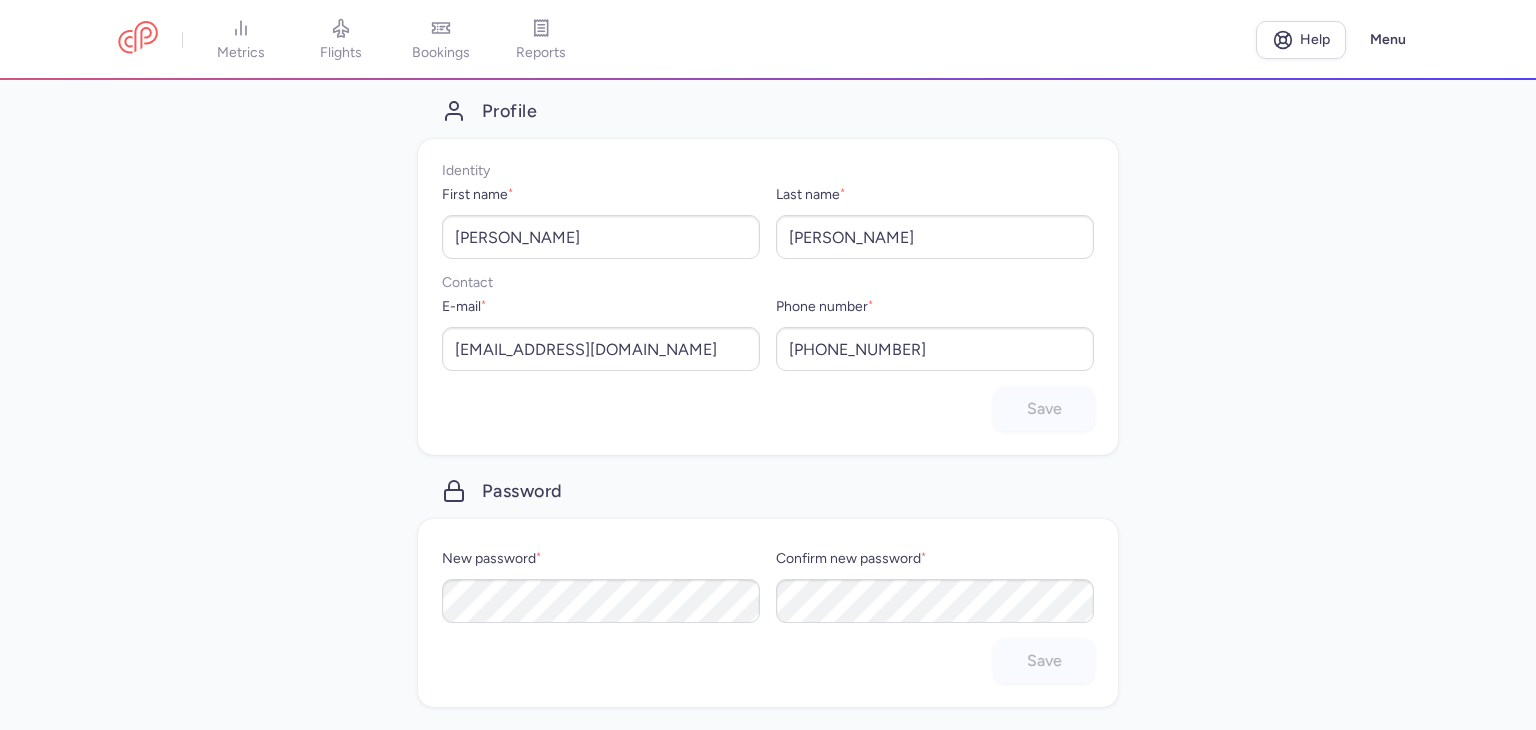 scroll, scrollTop: 6, scrollLeft: 0, axis: vertical 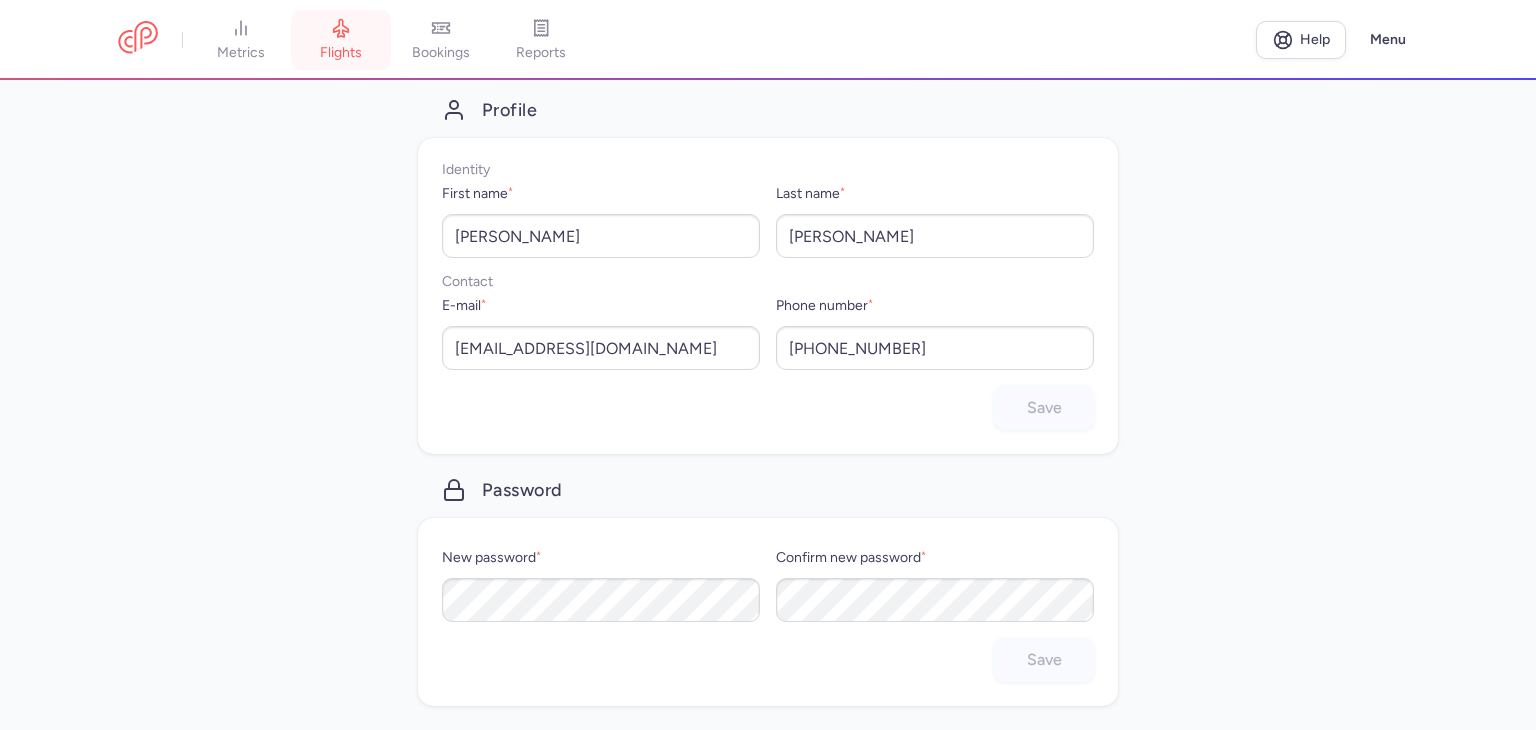 click on "flights" at bounding box center (341, 40) 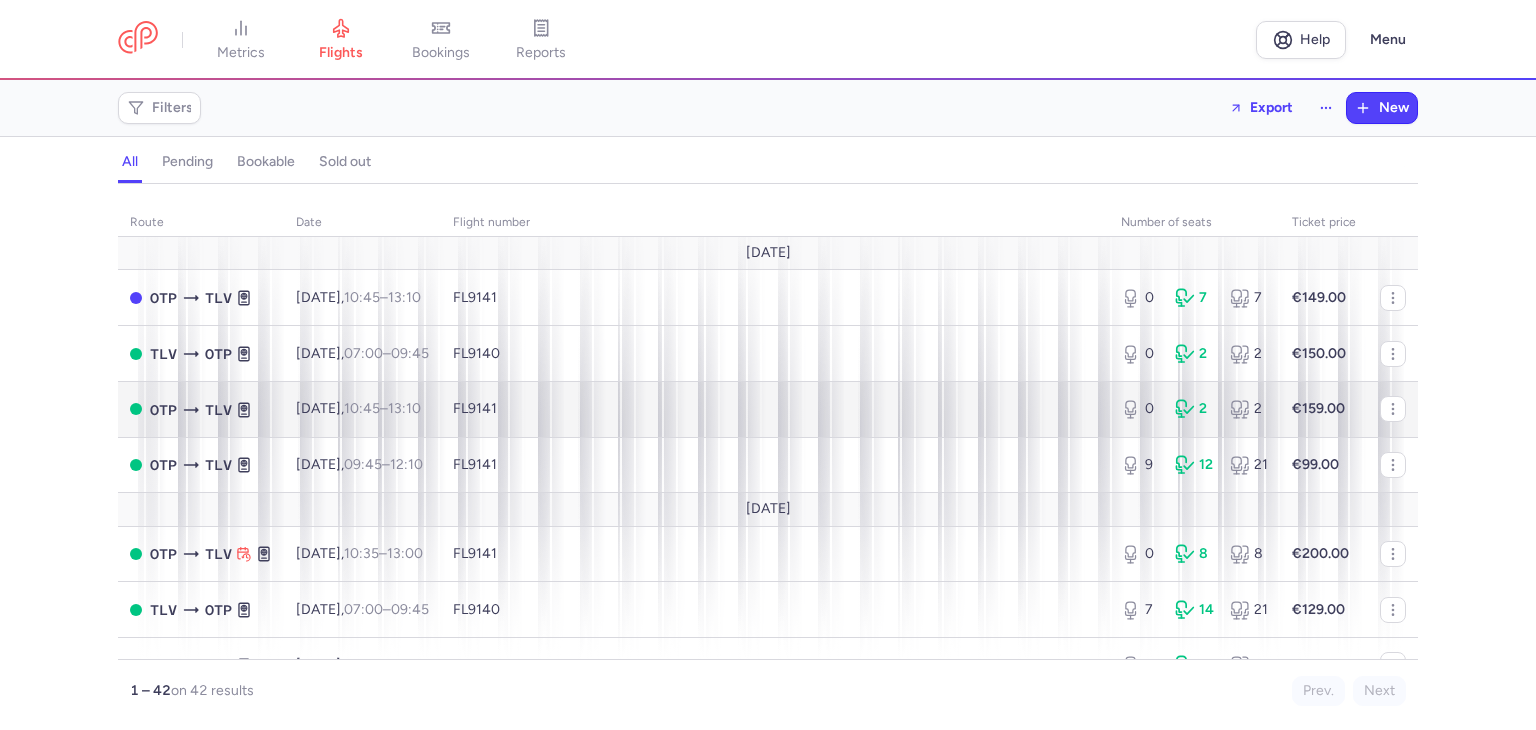 scroll, scrollTop: 100, scrollLeft: 0, axis: vertical 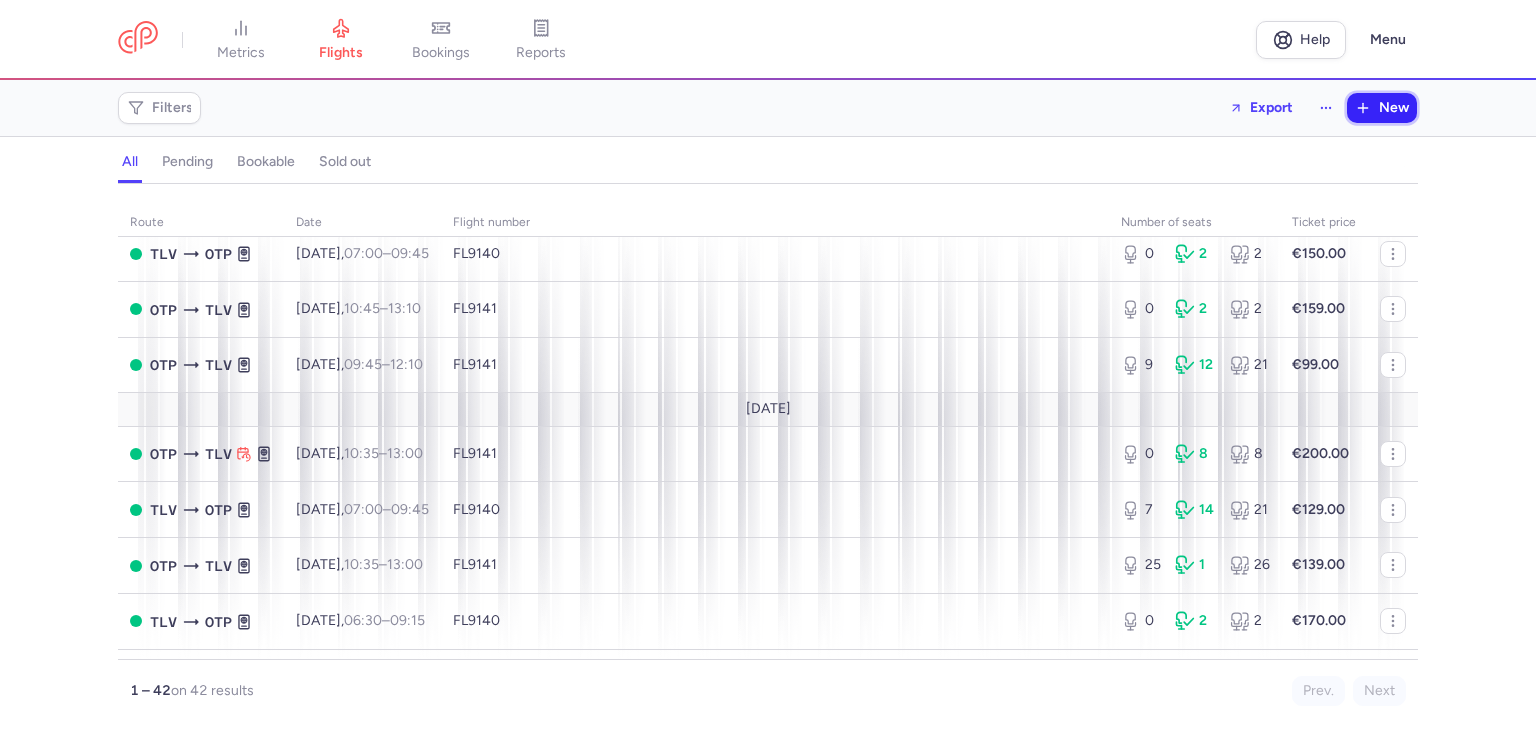 click on "New" at bounding box center (1394, 108) 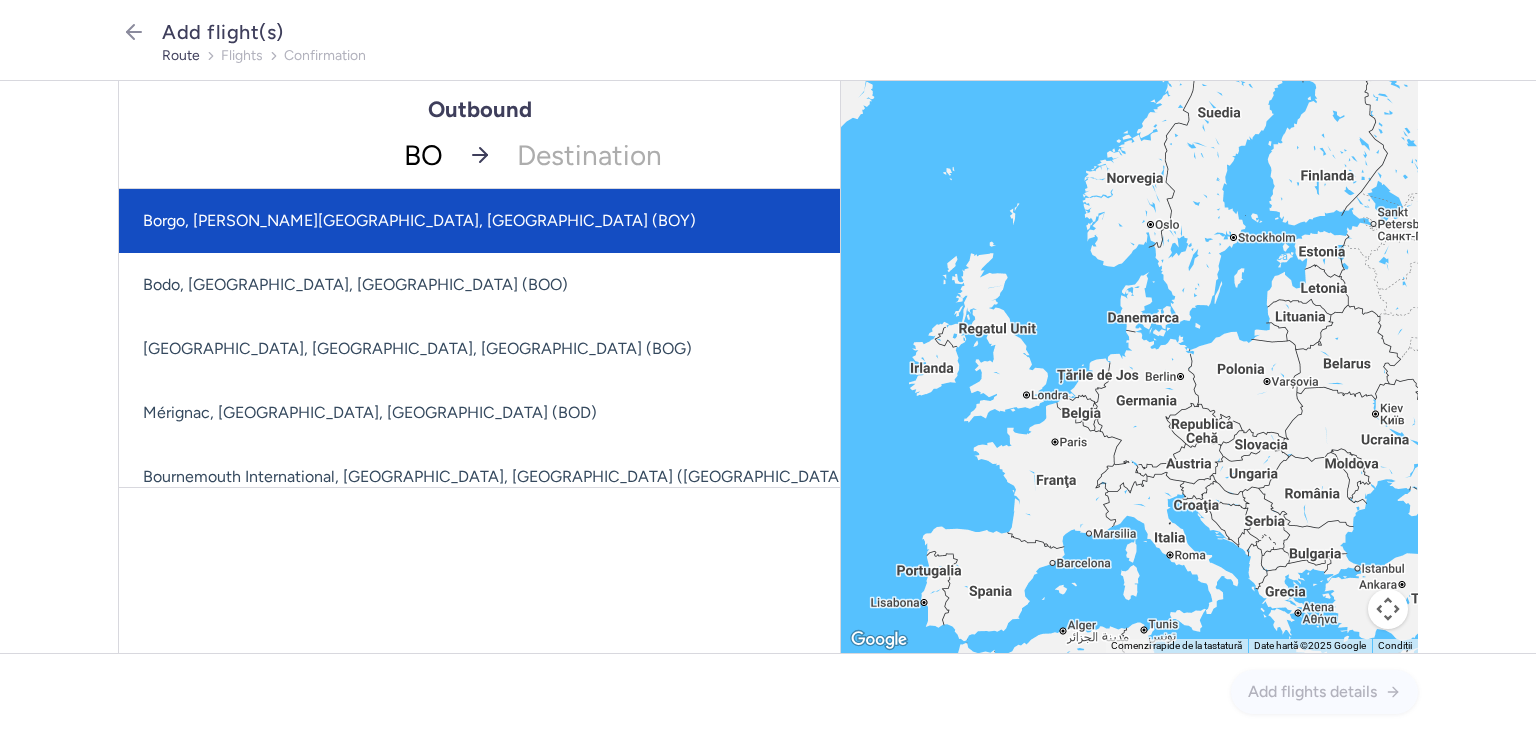 type on "BOJ" 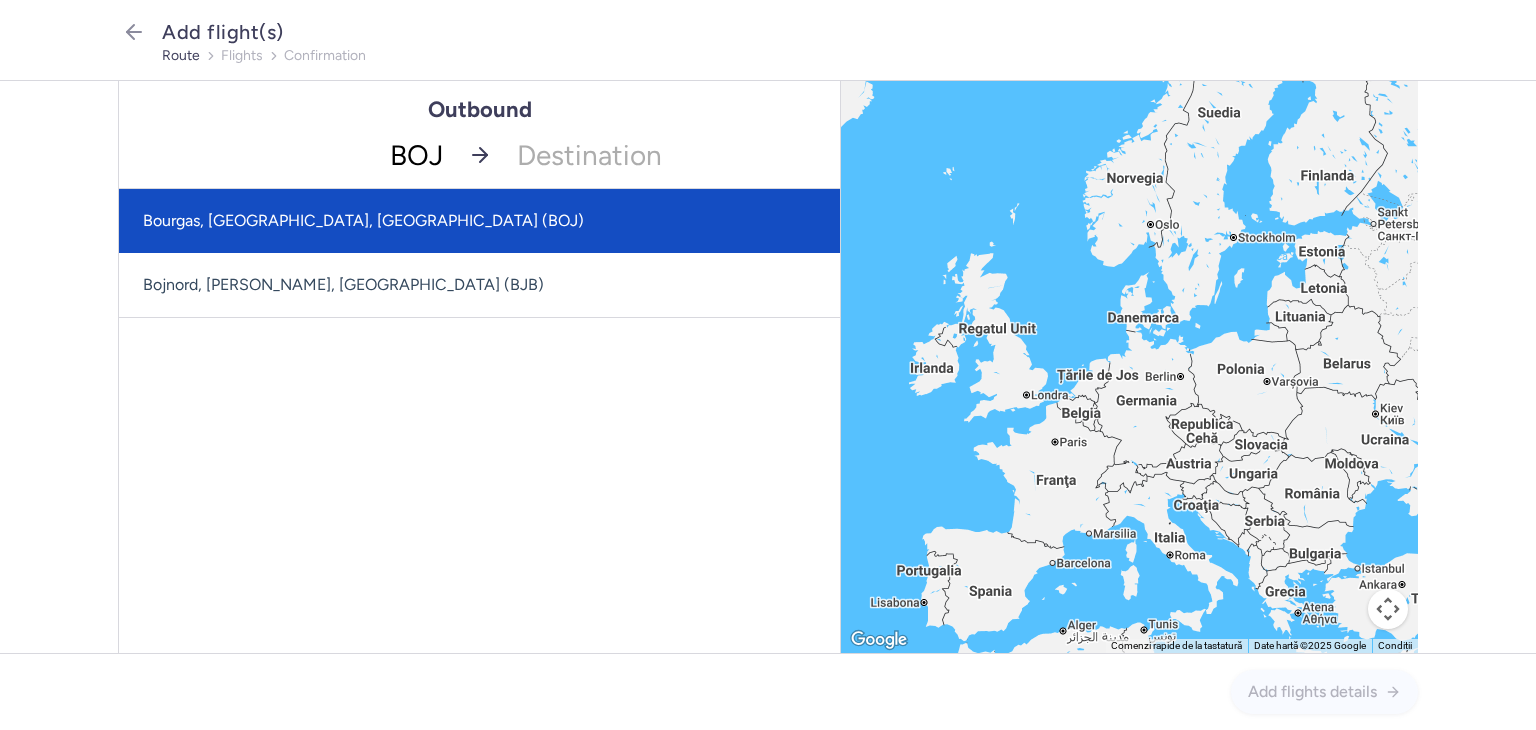 click on "Bourgas, [GEOGRAPHIC_DATA], [GEOGRAPHIC_DATA] (BOJ)" at bounding box center (479, 221) 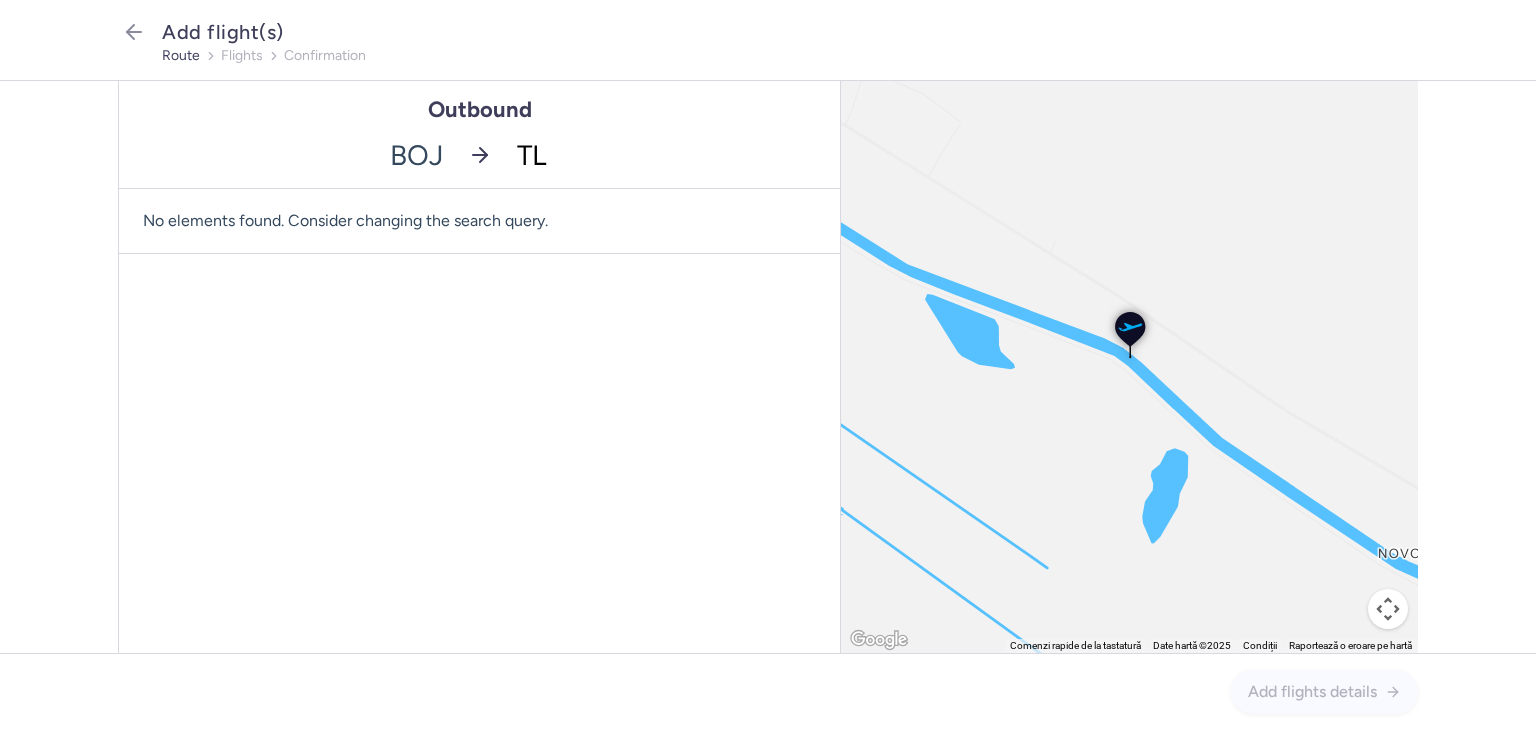 type on "TLV" 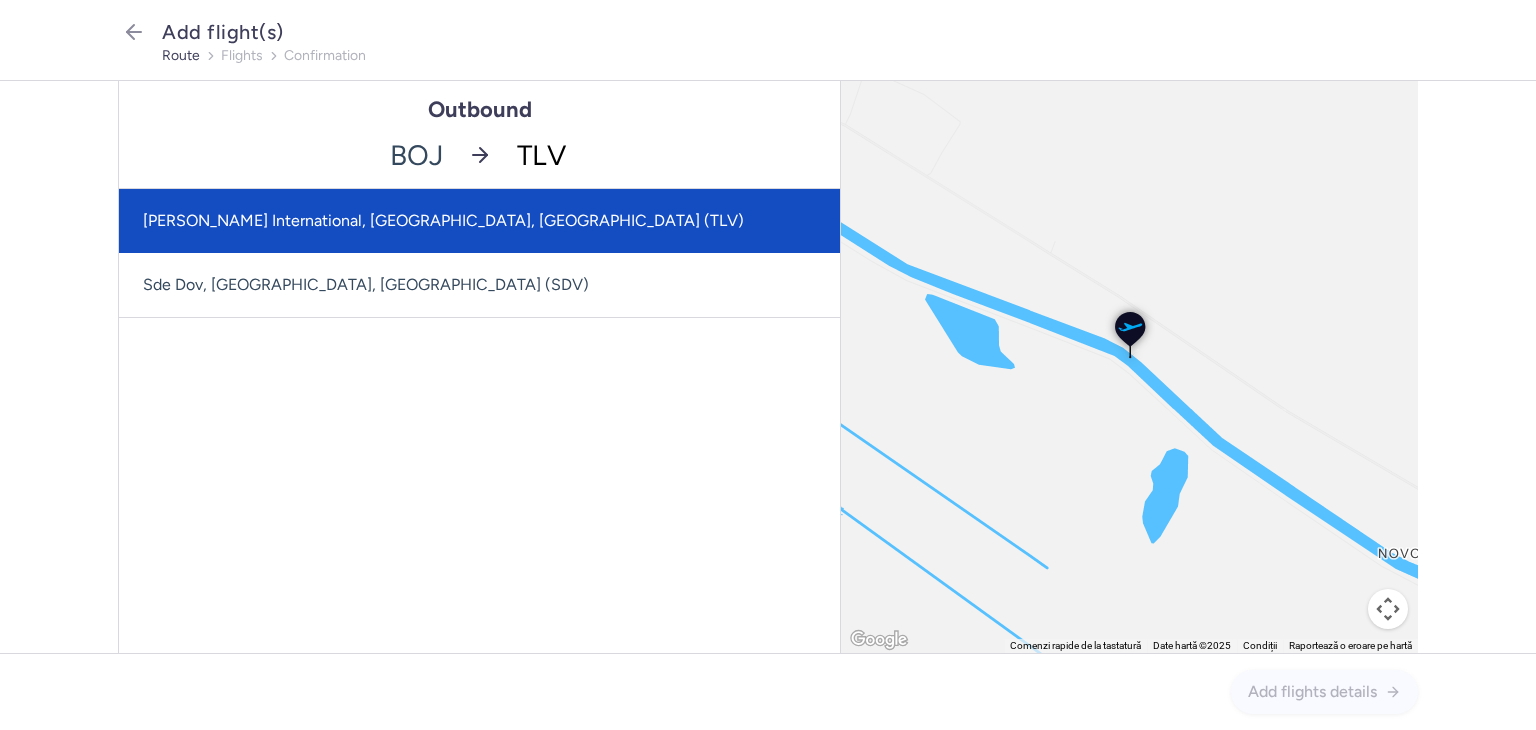 click on "[PERSON_NAME] International, [GEOGRAPHIC_DATA], [GEOGRAPHIC_DATA] (TLV)" 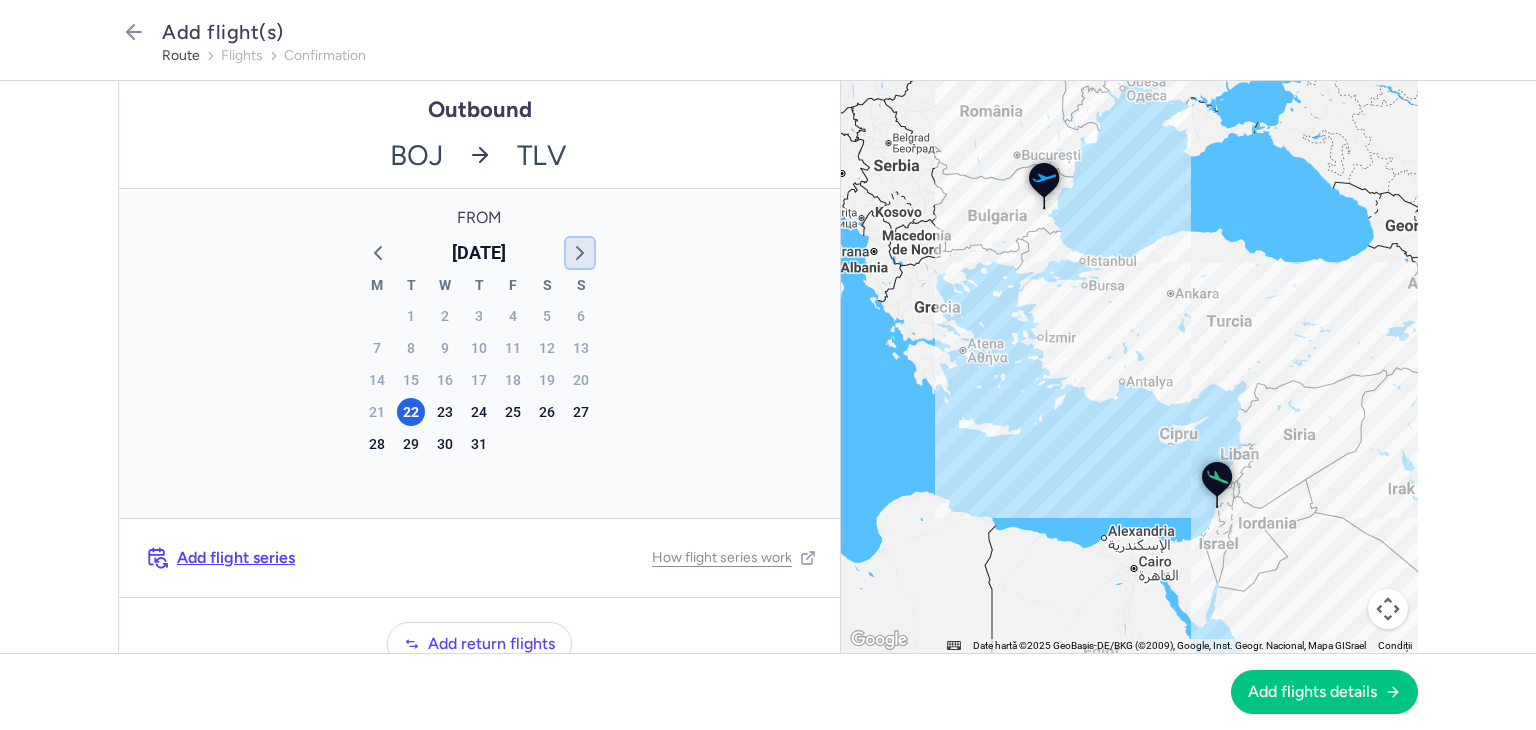 click 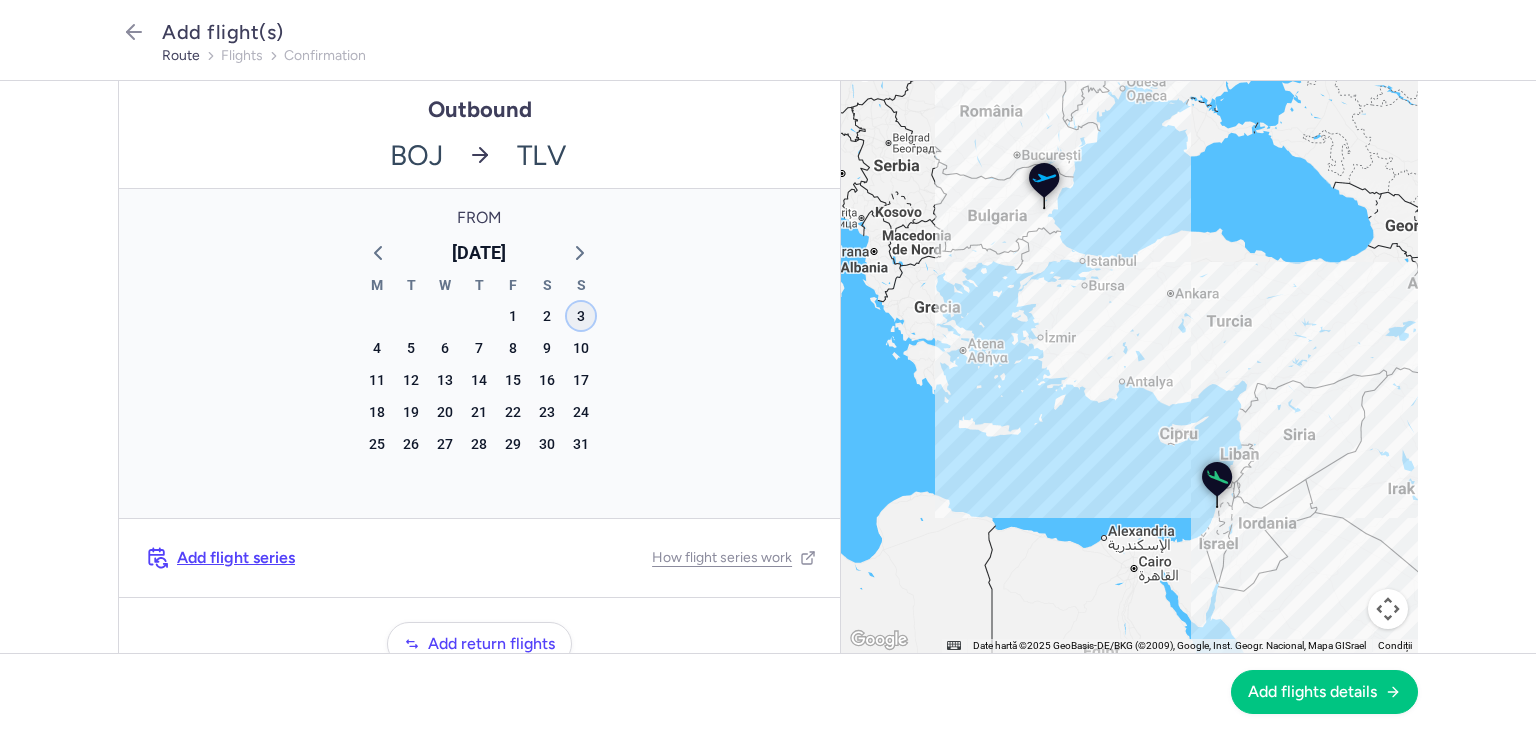click on "3" 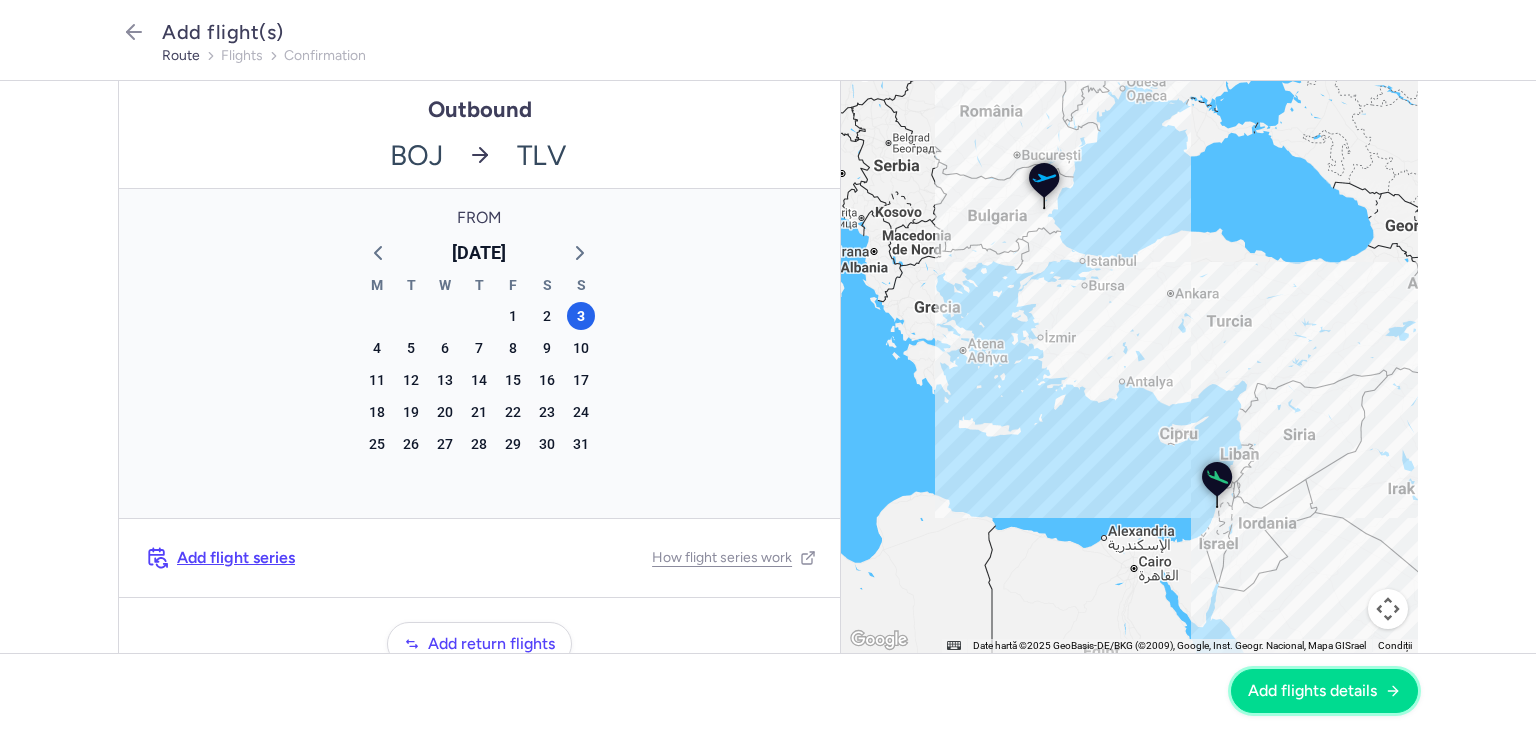 click on "Add flights details" at bounding box center (1312, 691) 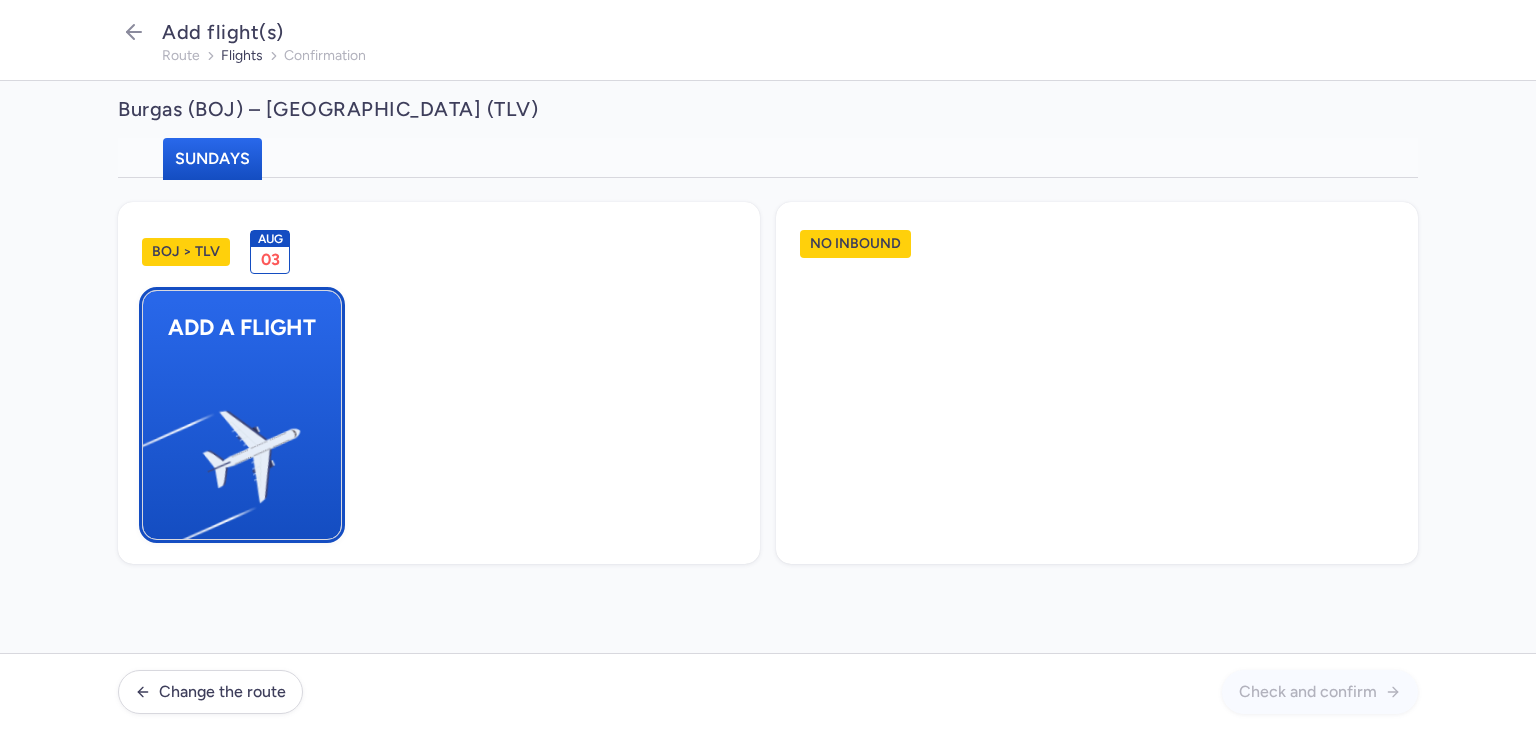 click on "Add a flight" at bounding box center [242, 415] 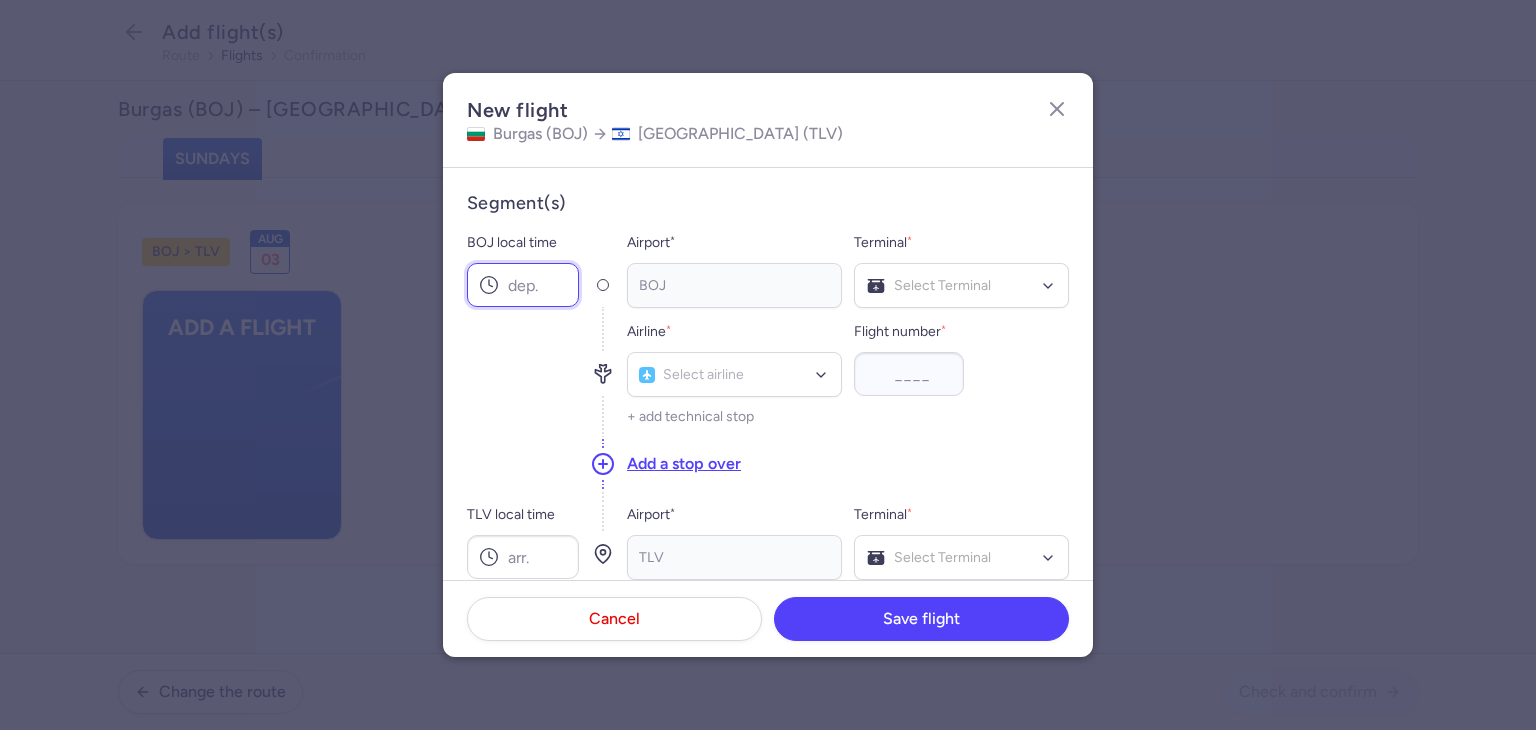 click on "BOJ local time" at bounding box center [523, 285] 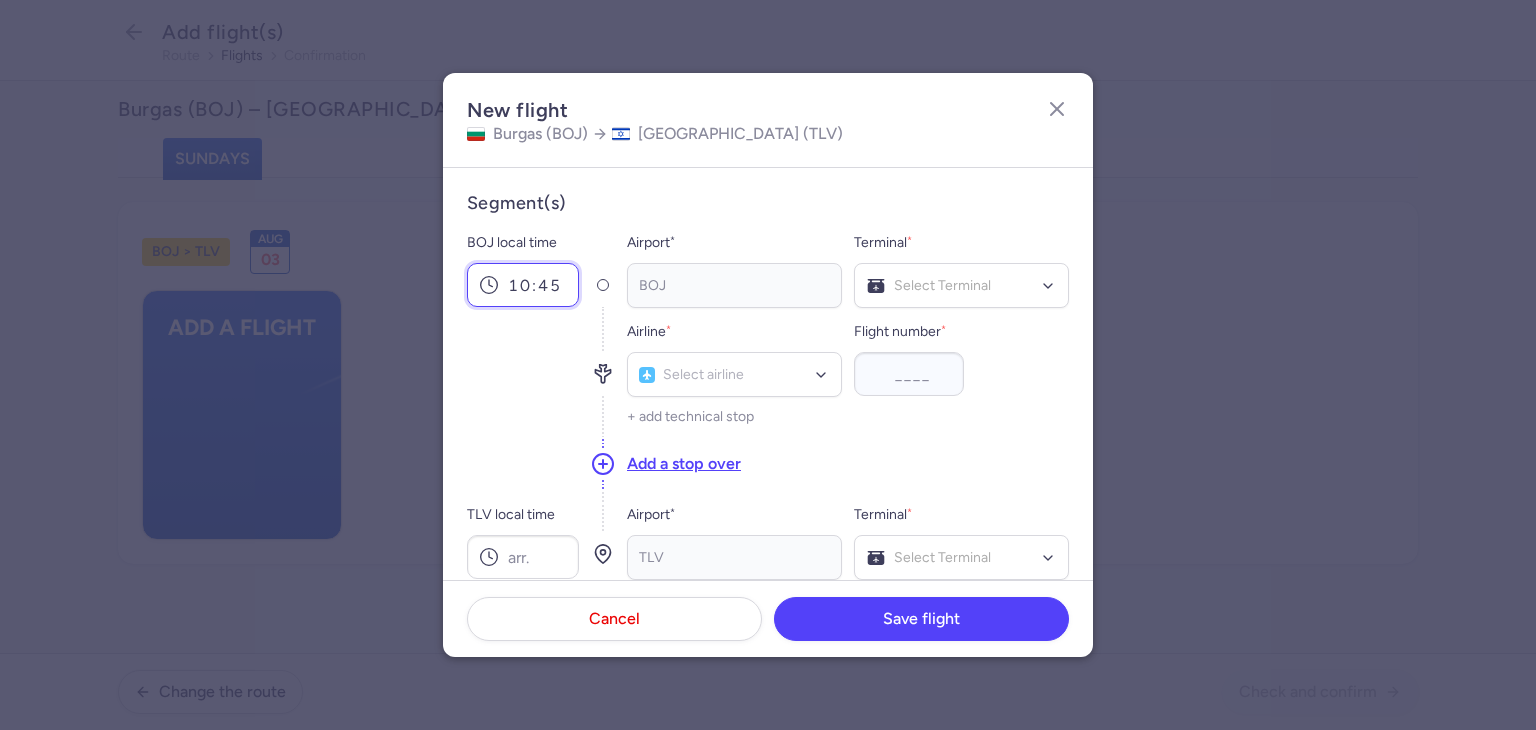 type on "10:45" 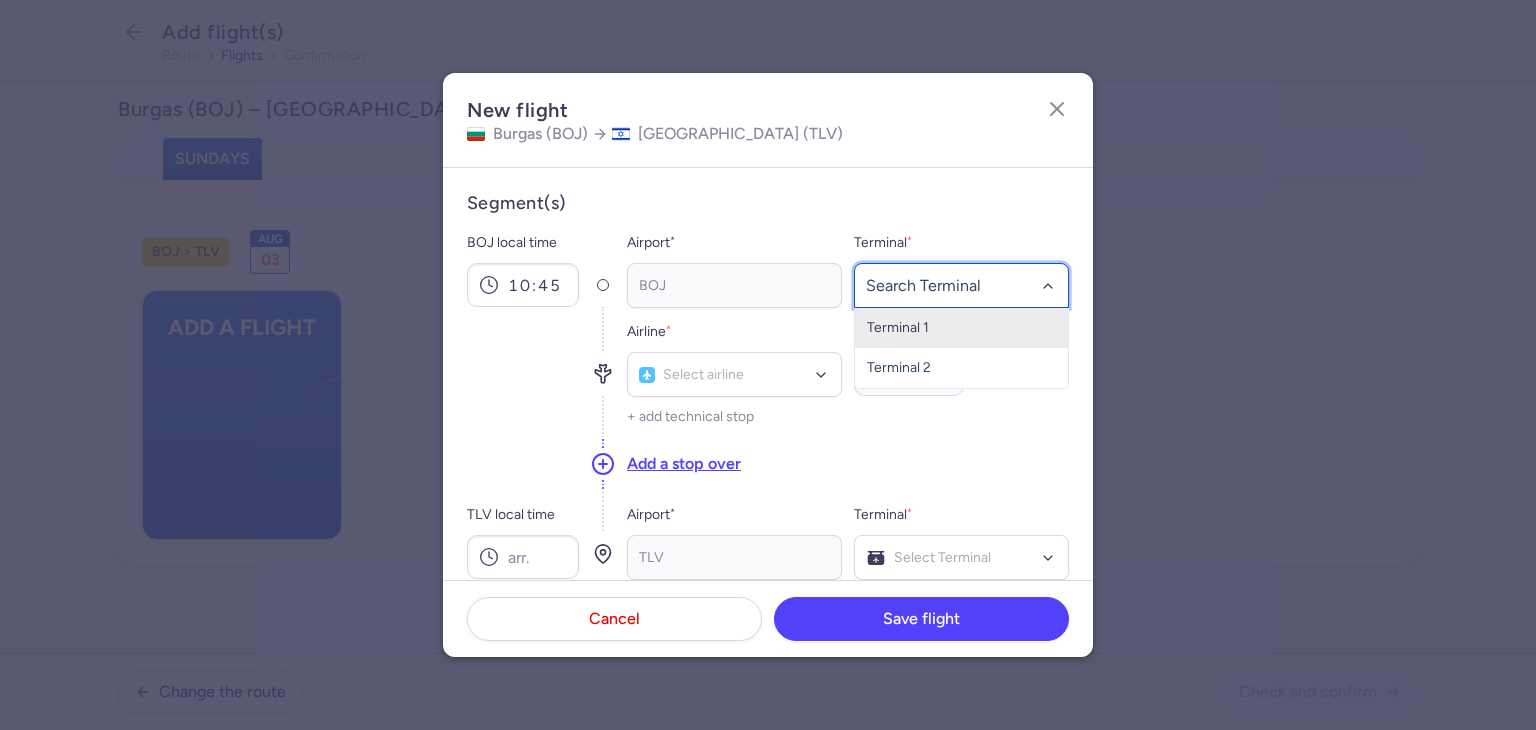 click on "Terminal 1" at bounding box center [961, 328] 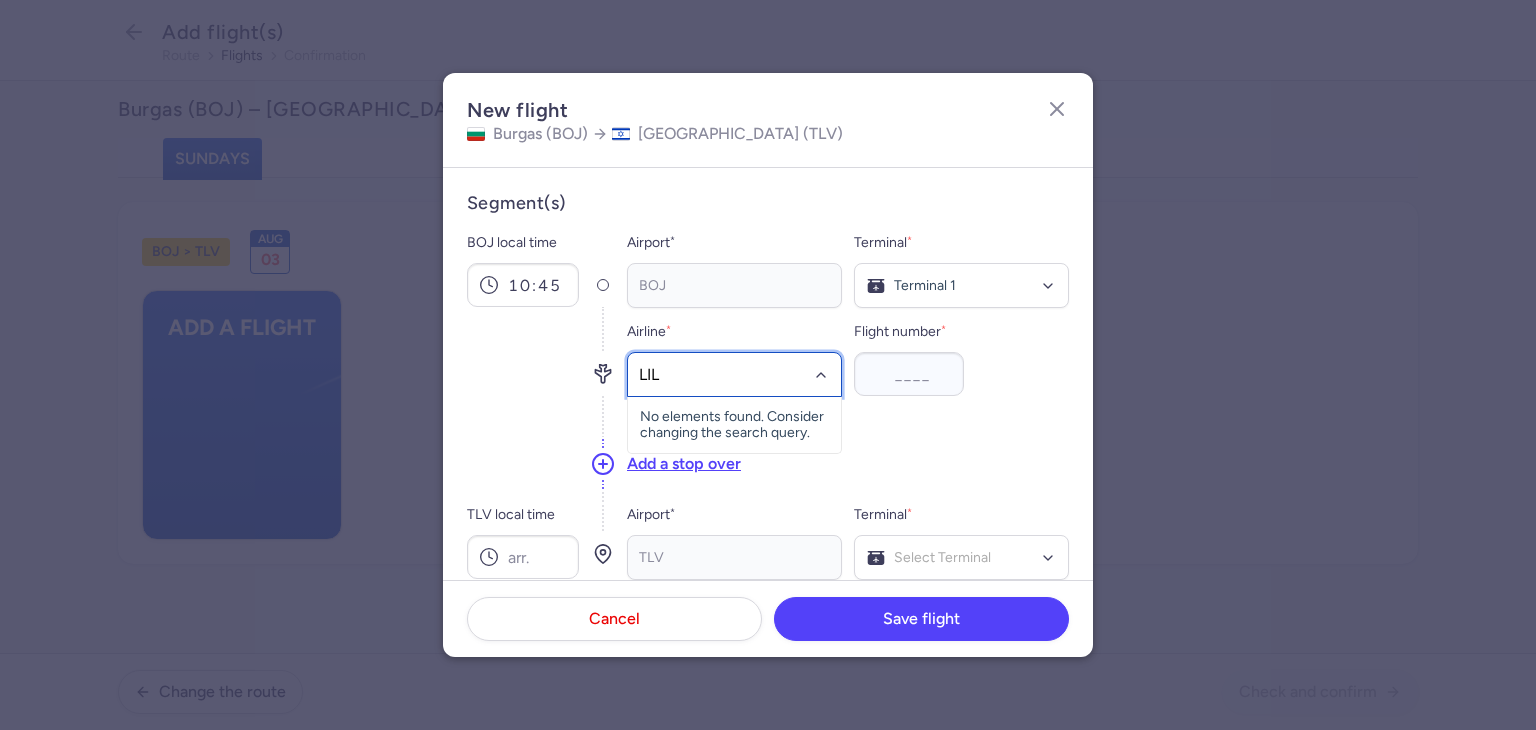type on "LILI" 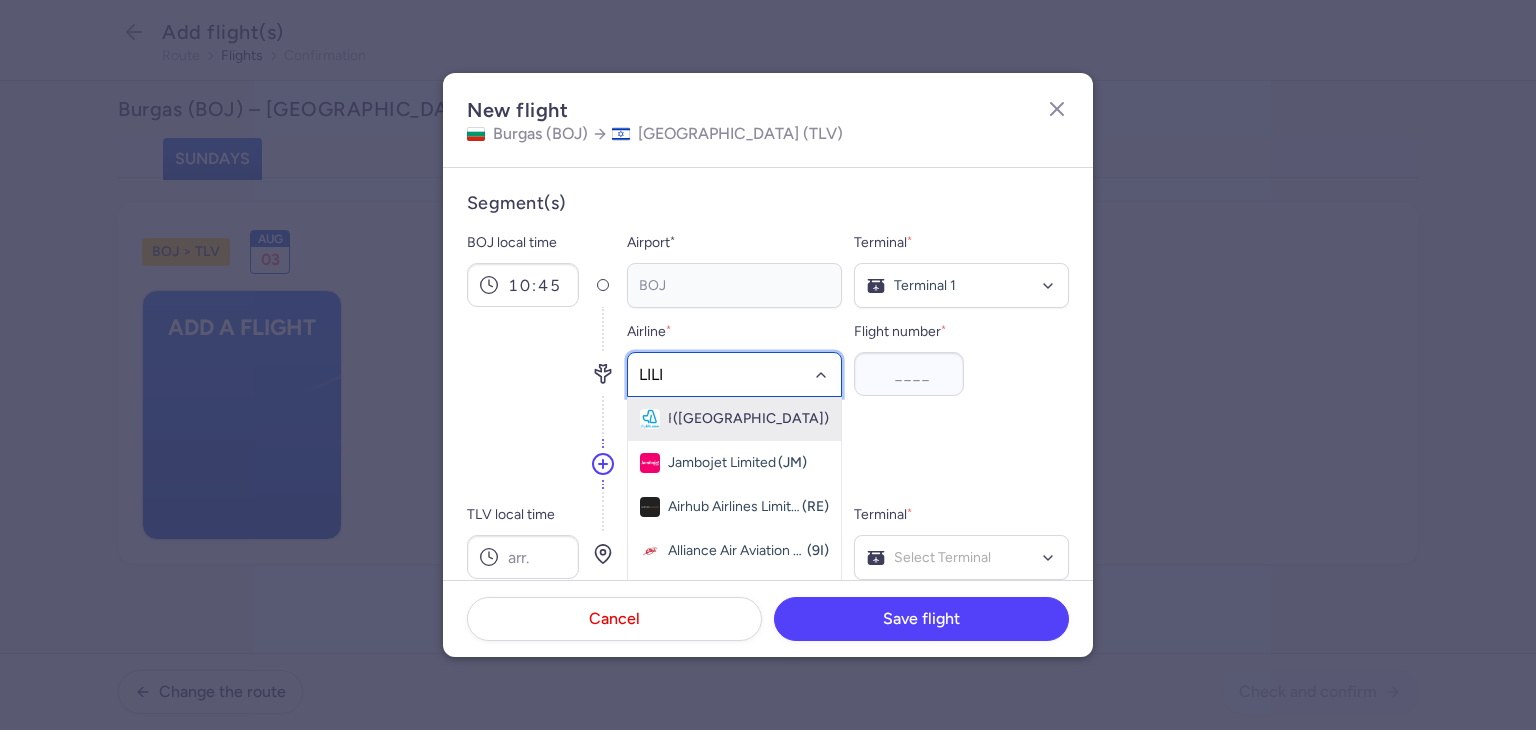 click on "Fly Lili ([GEOGRAPHIC_DATA])" at bounding box center [734, 419] 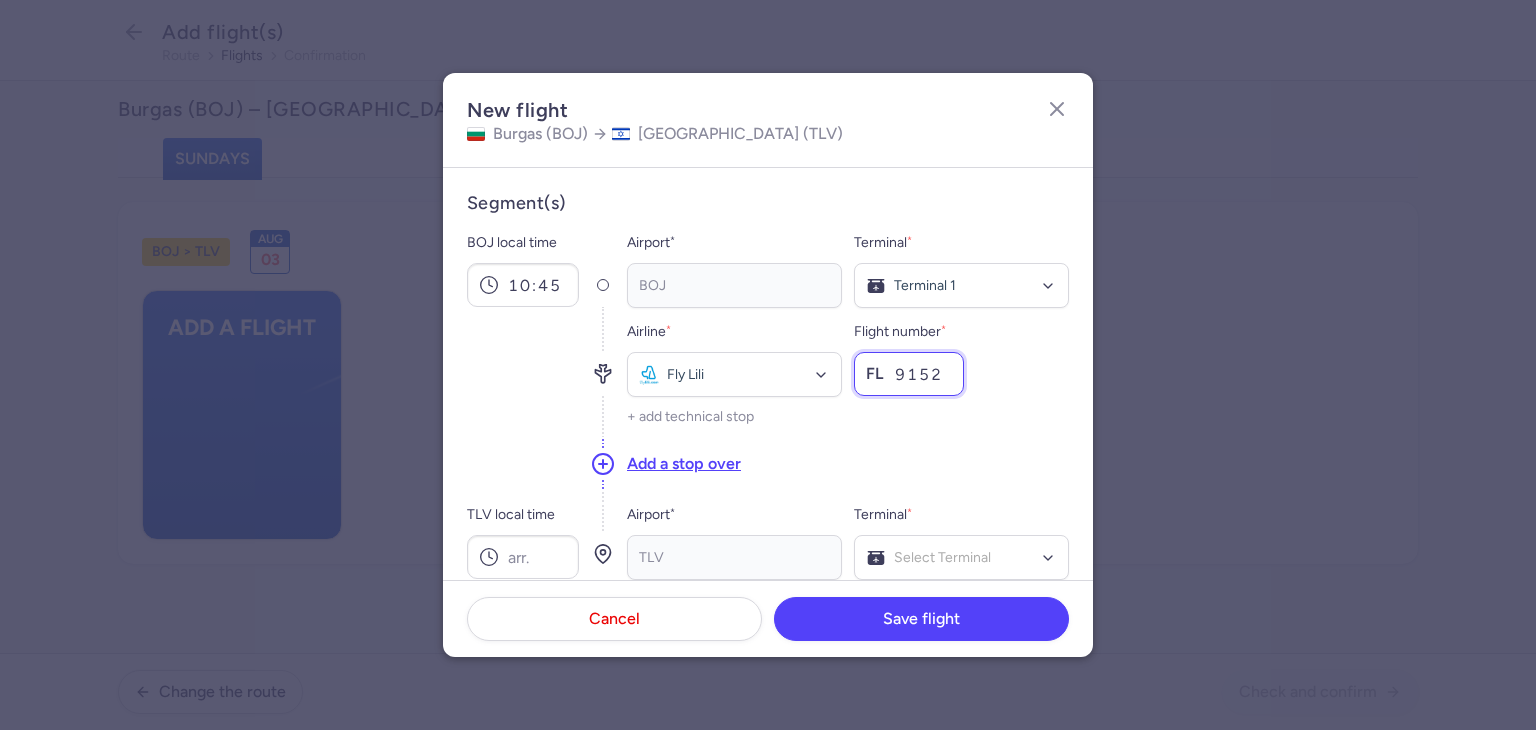 type on "9152" 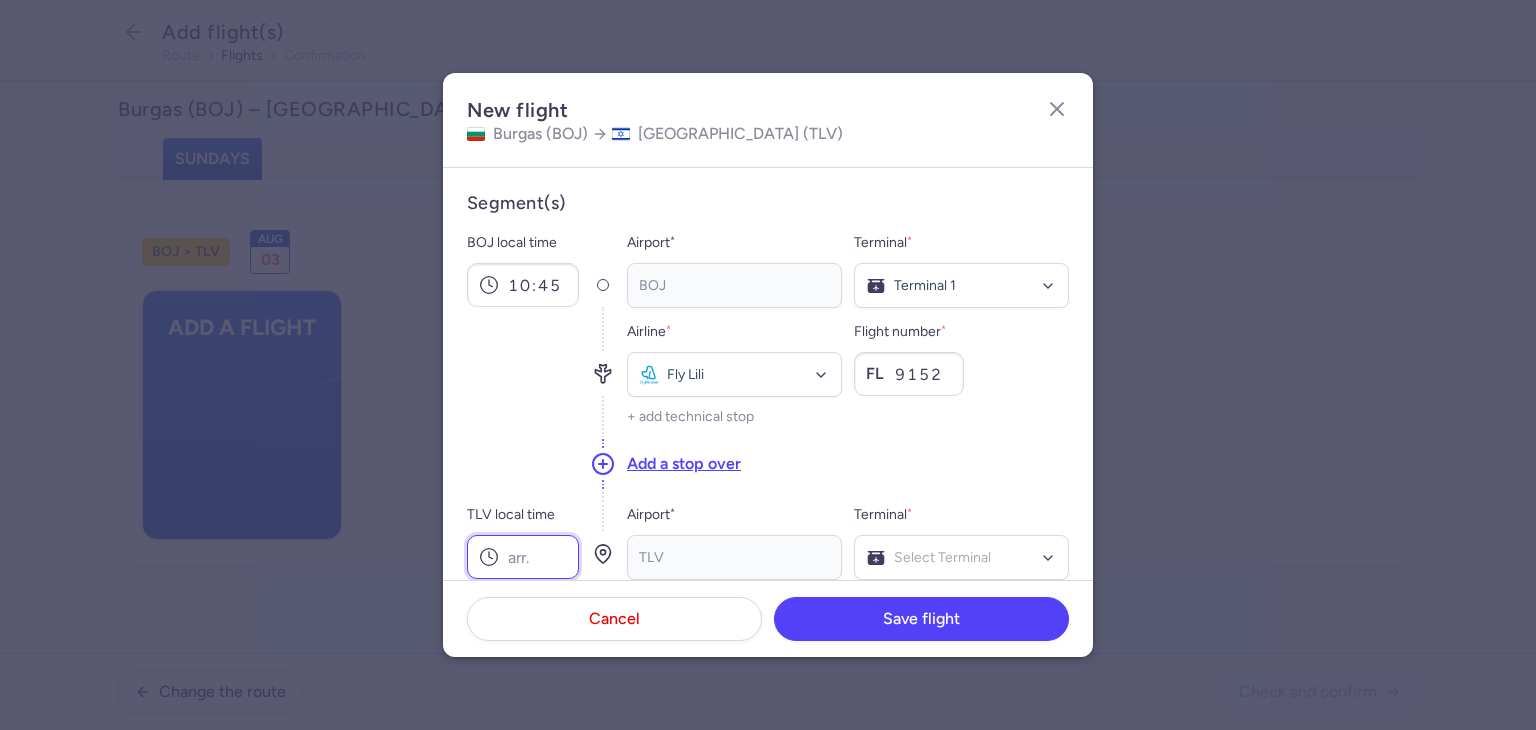 click on "TLV local time" at bounding box center [523, 557] 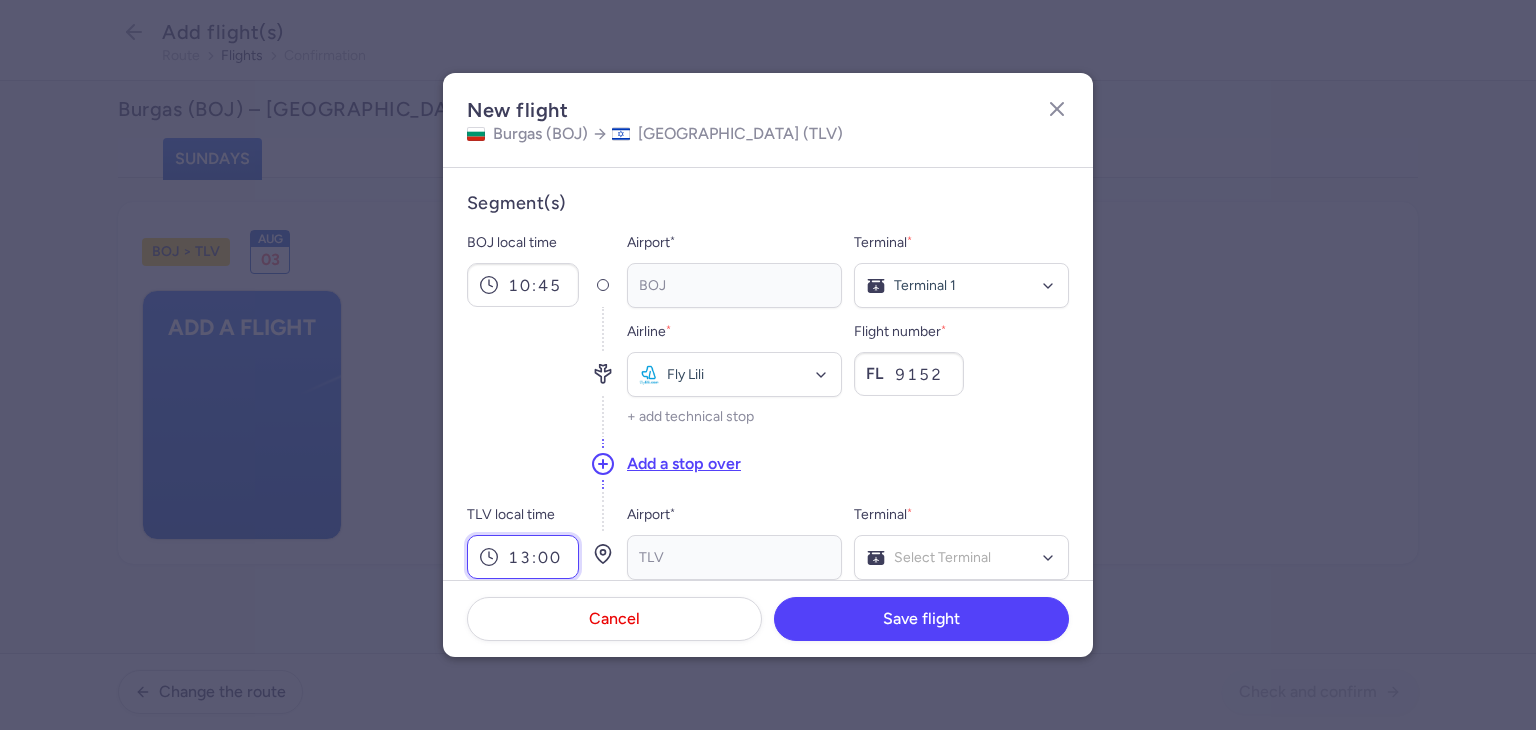 type on "13:00" 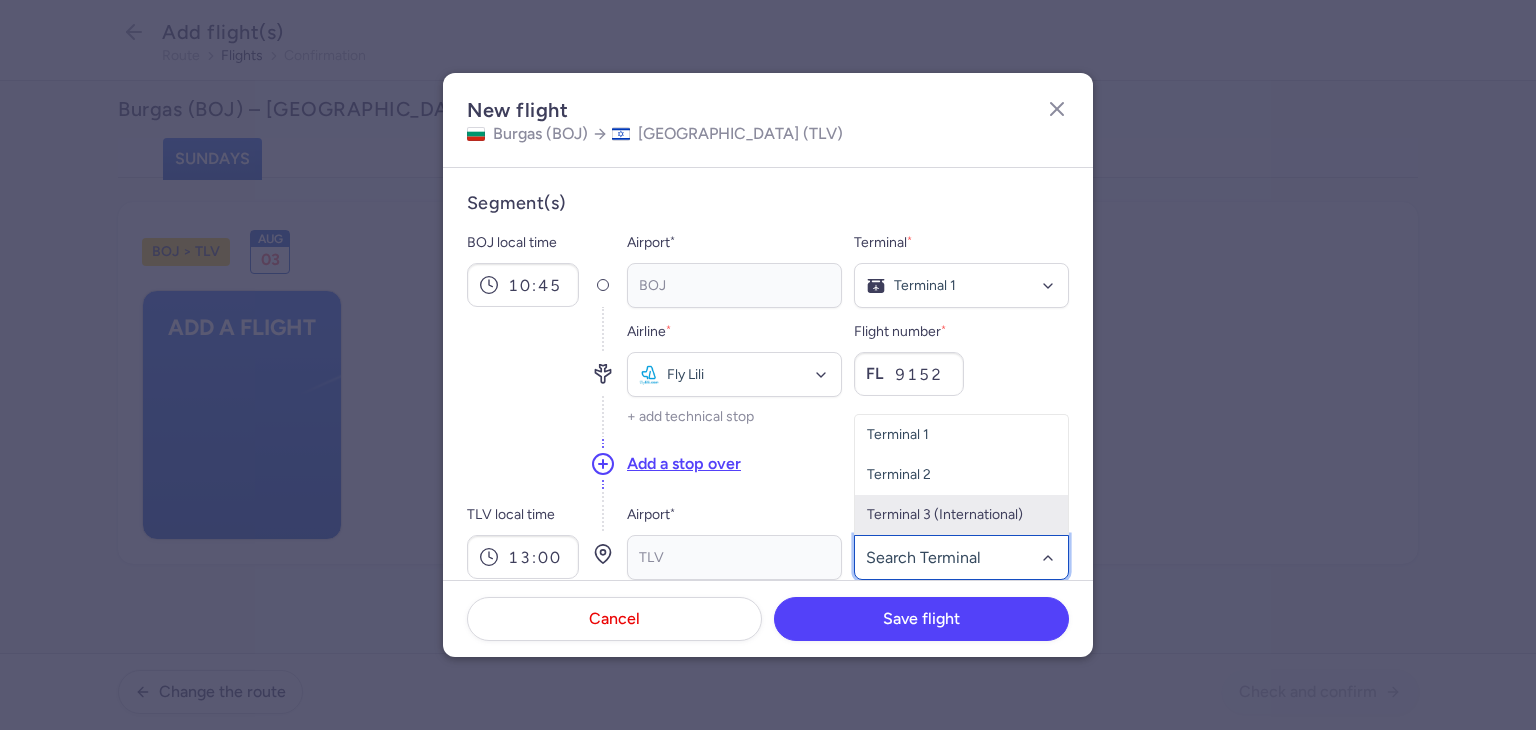 click on "Terminal 3 (International)" 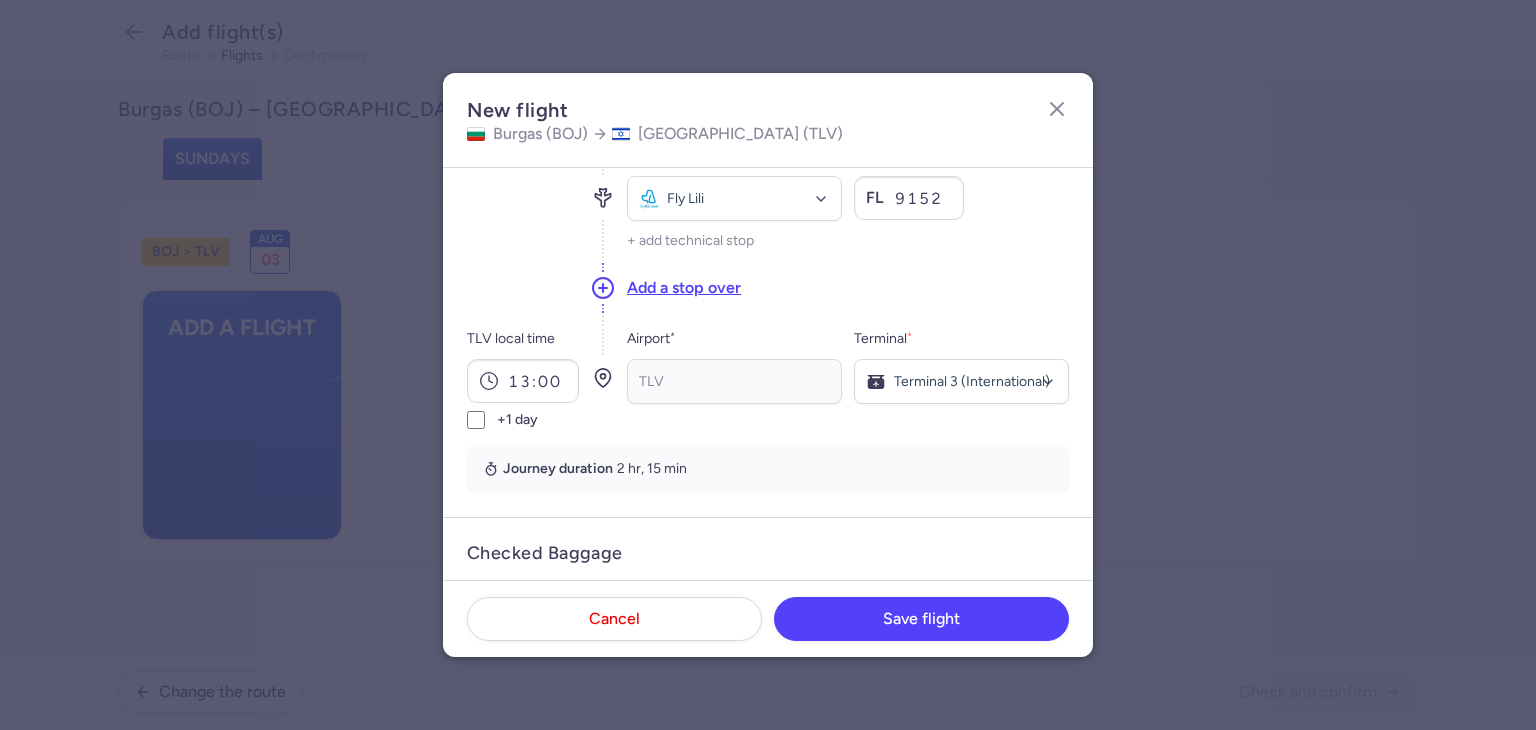 scroll, scrollTop: 300, scrollLeft: 0, axis: vertical 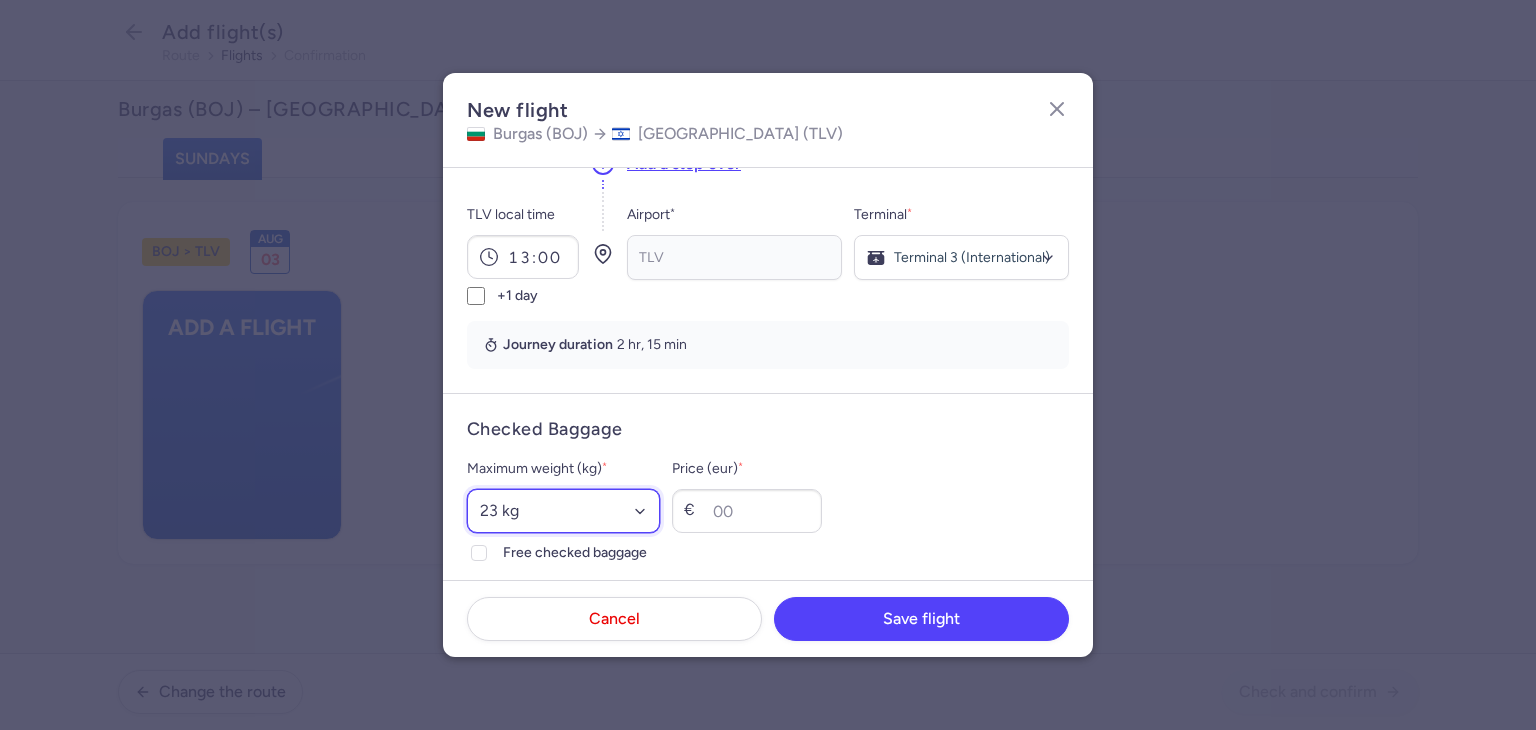 click on "Select an option 15 kg 16 kg 17 kg 18 kg 19 kg 20 kg 21 kg 22 kg 23 kg 24 kg 25 kg 26 kg 27 kg 28 kg 29 kg 30 kg 31 kg 32 kg 33 kg 34 kg 35 kg" at bounding box center [563, 511] 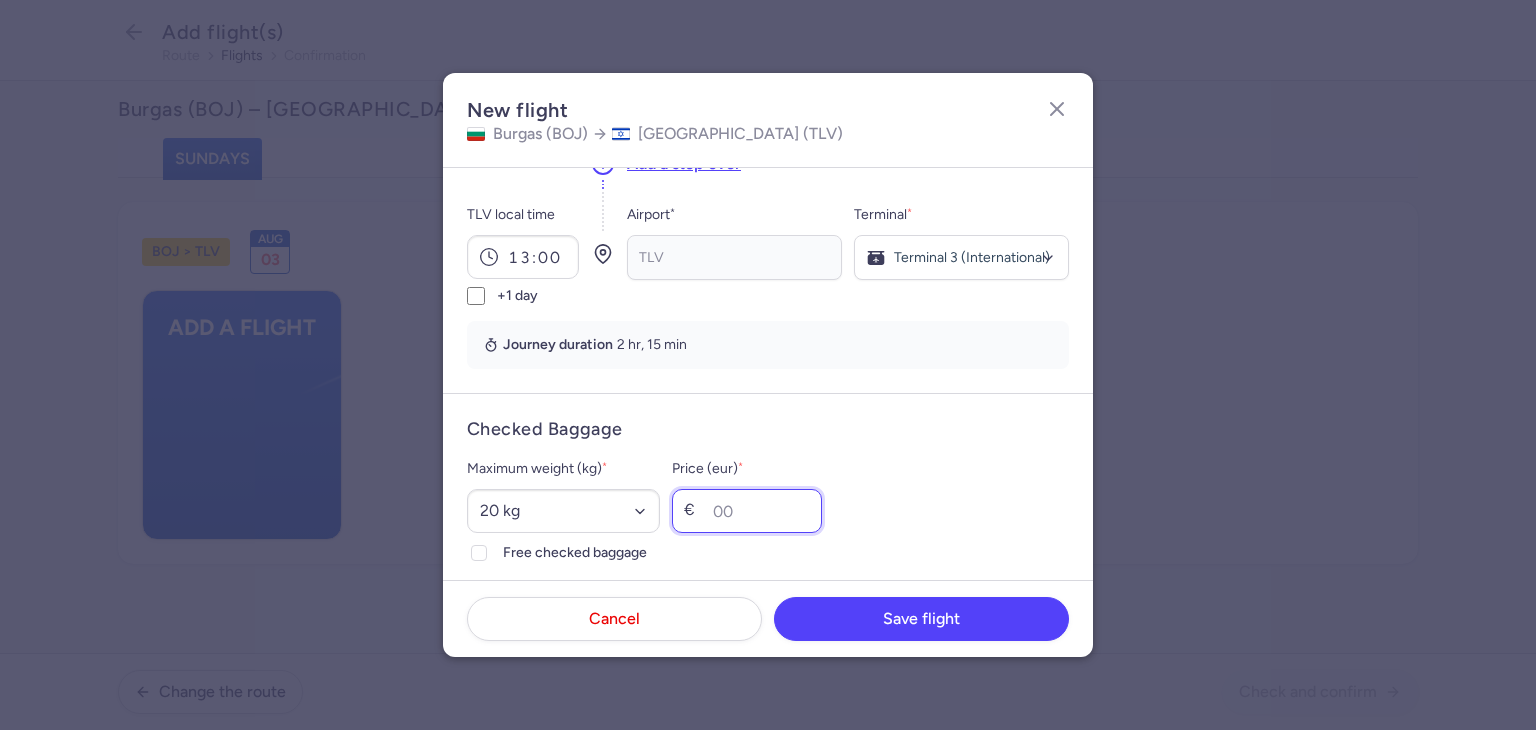 click on "Price (eur)  *" at bounding box center (747, 511) 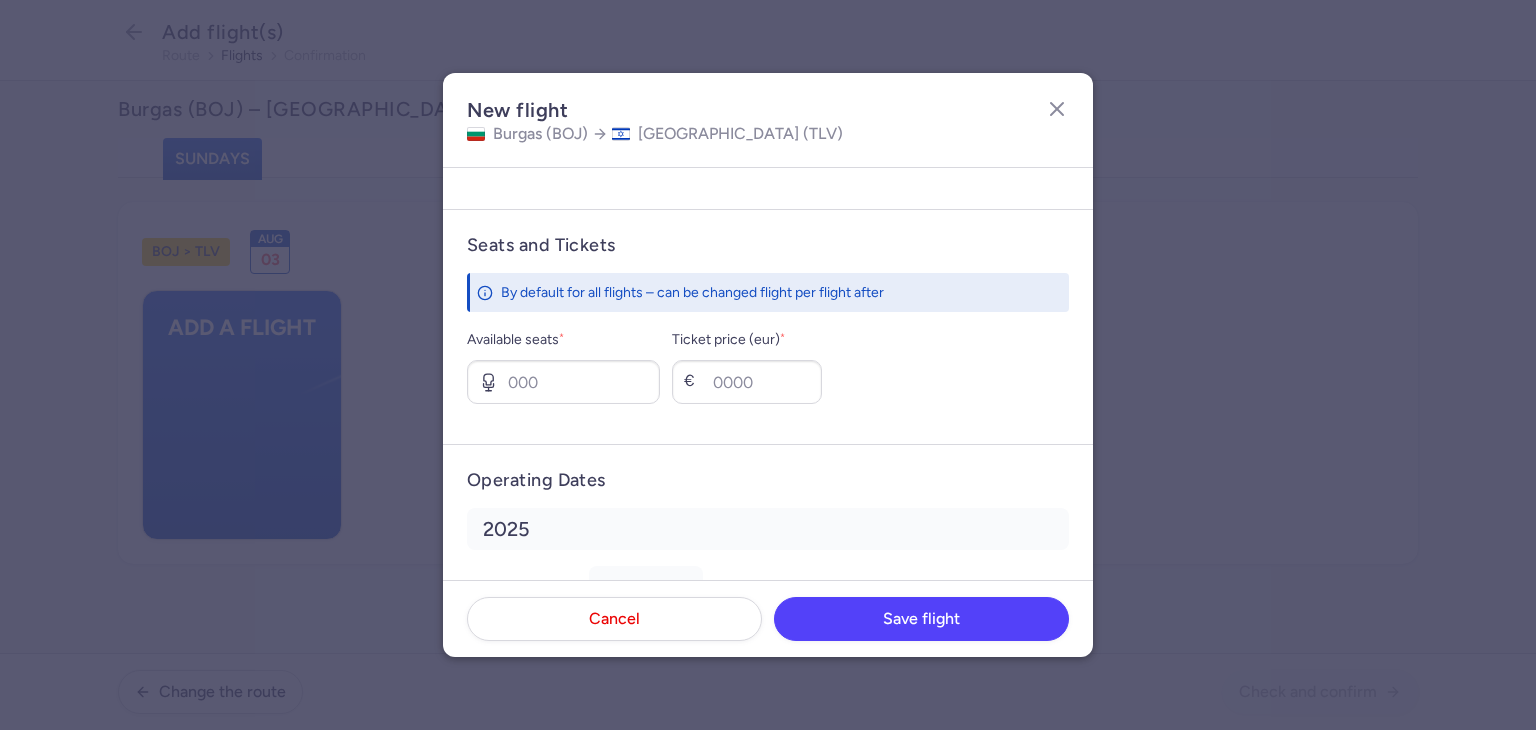 scroll, scrollTop: 700, scrollLeft: 0, axis: vertical 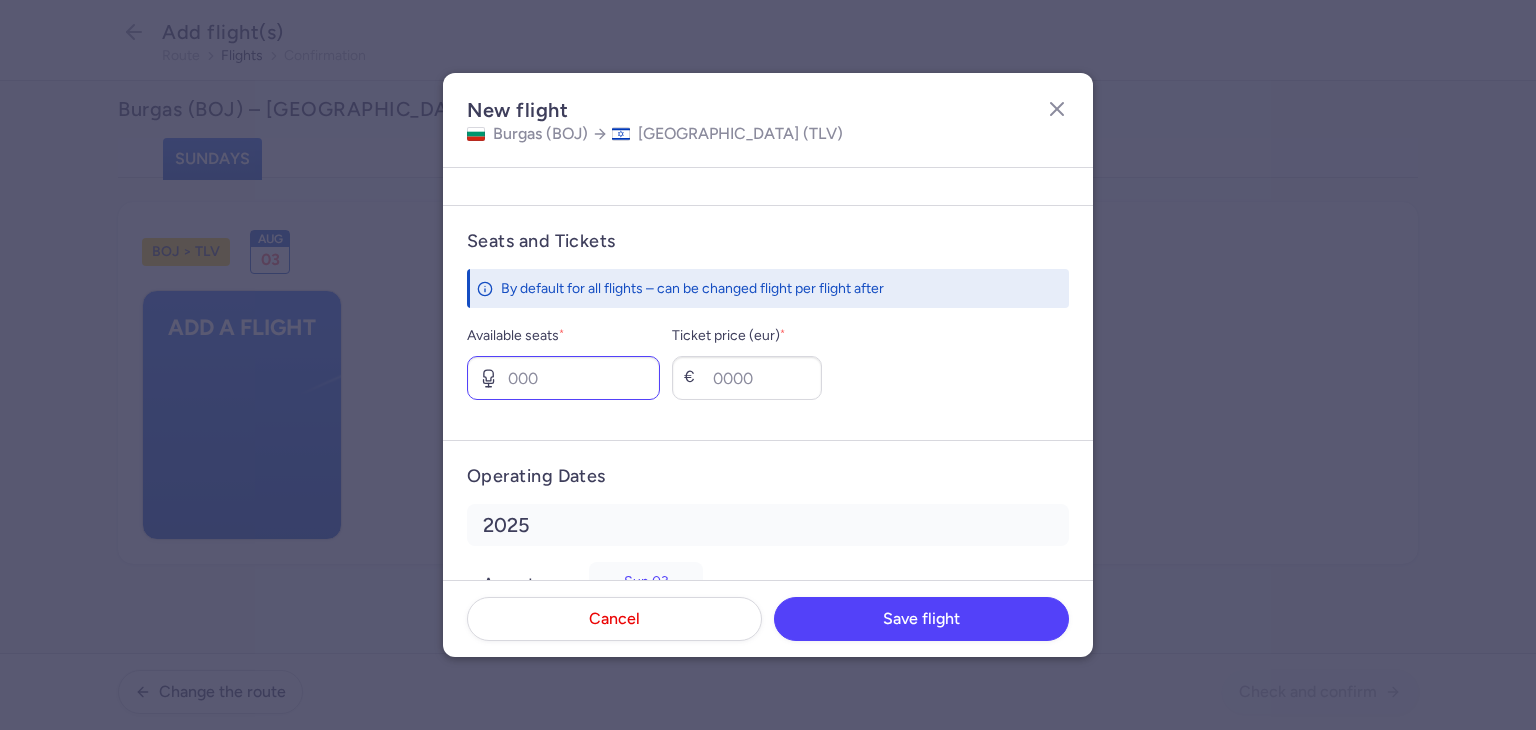 type on "30" 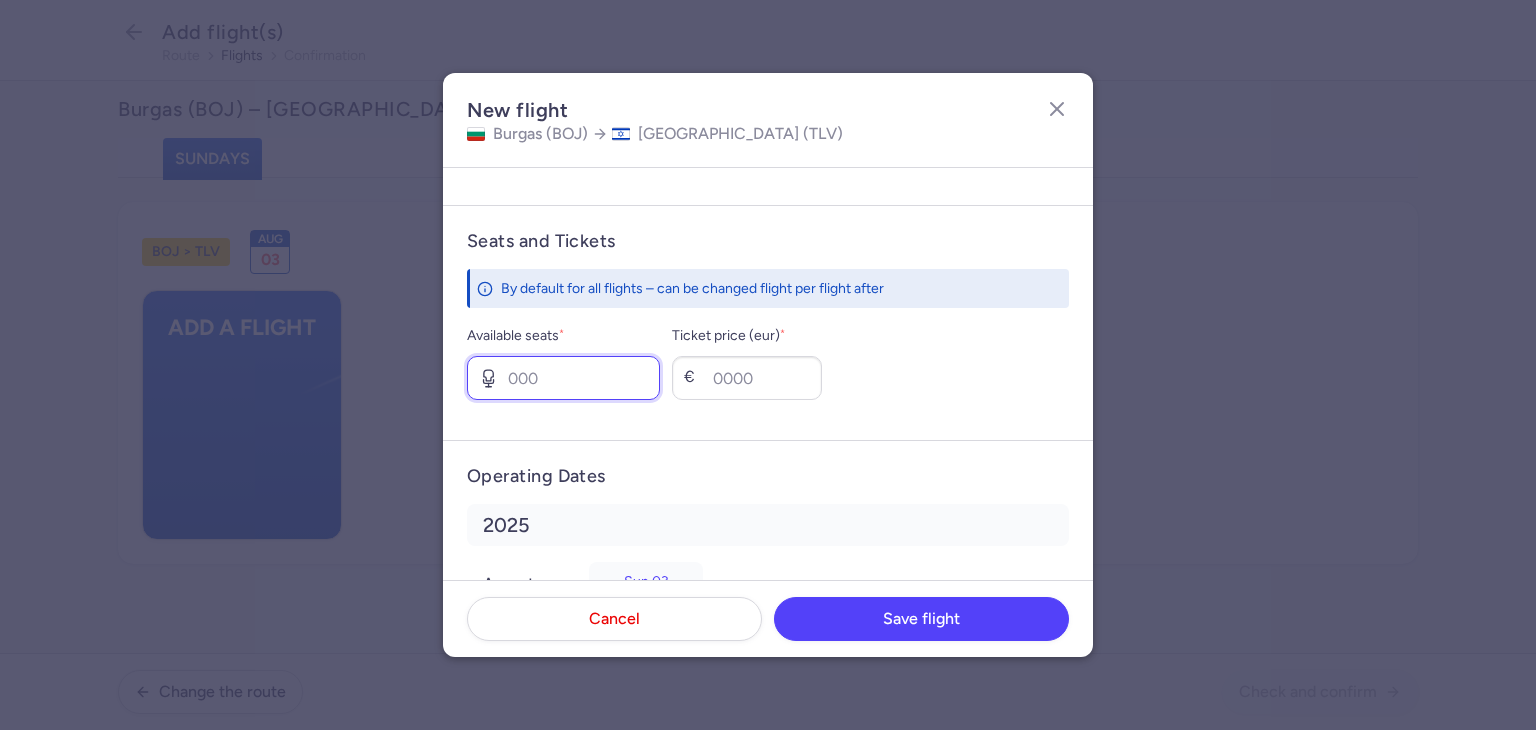 click on "Available seats  *" at bounding box center (563, 378) 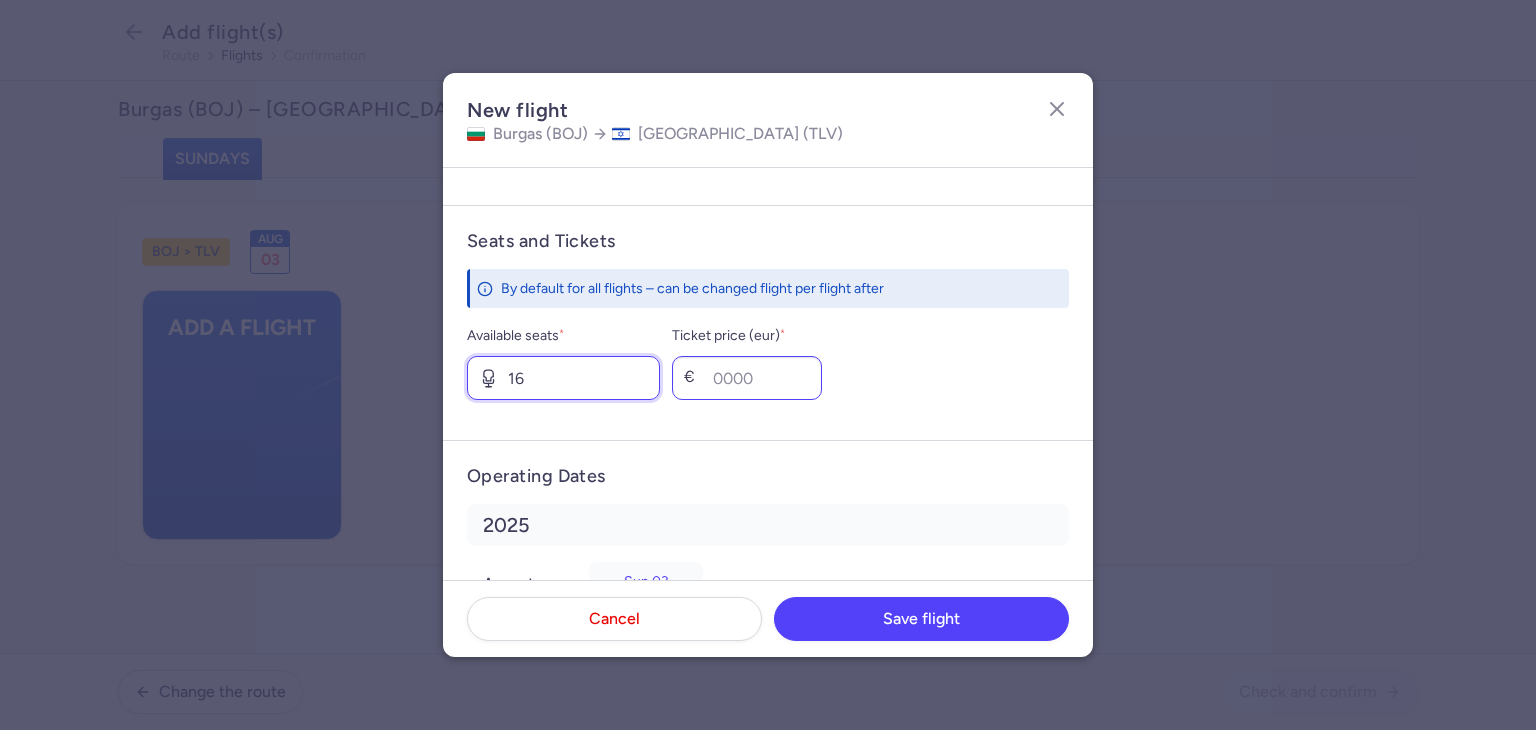 type on "16" 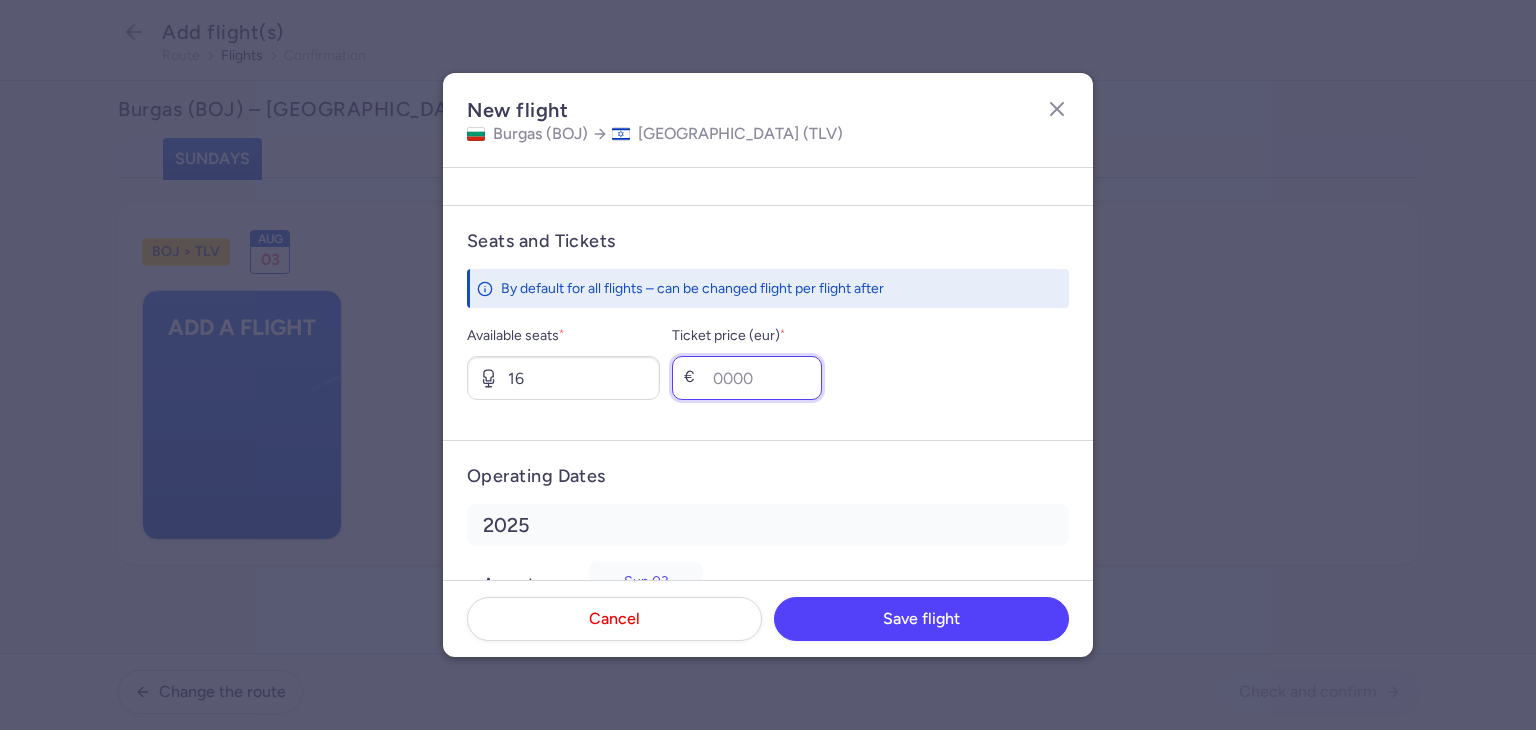 click on "Ticket price (eur)  *" at bounding box center [747, 378] 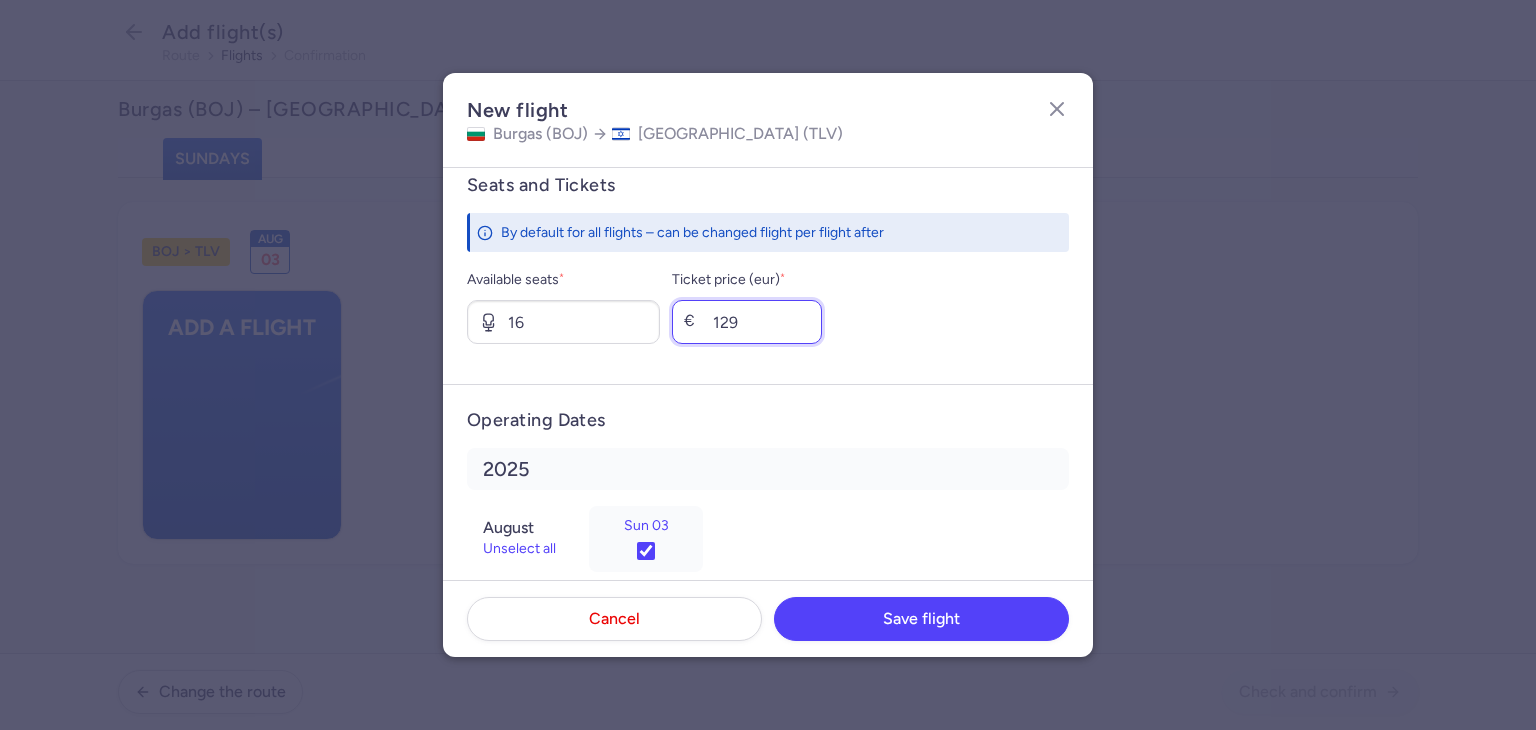 scroll, scrollTop: 786, scrollLeft: 0, axis: vertical 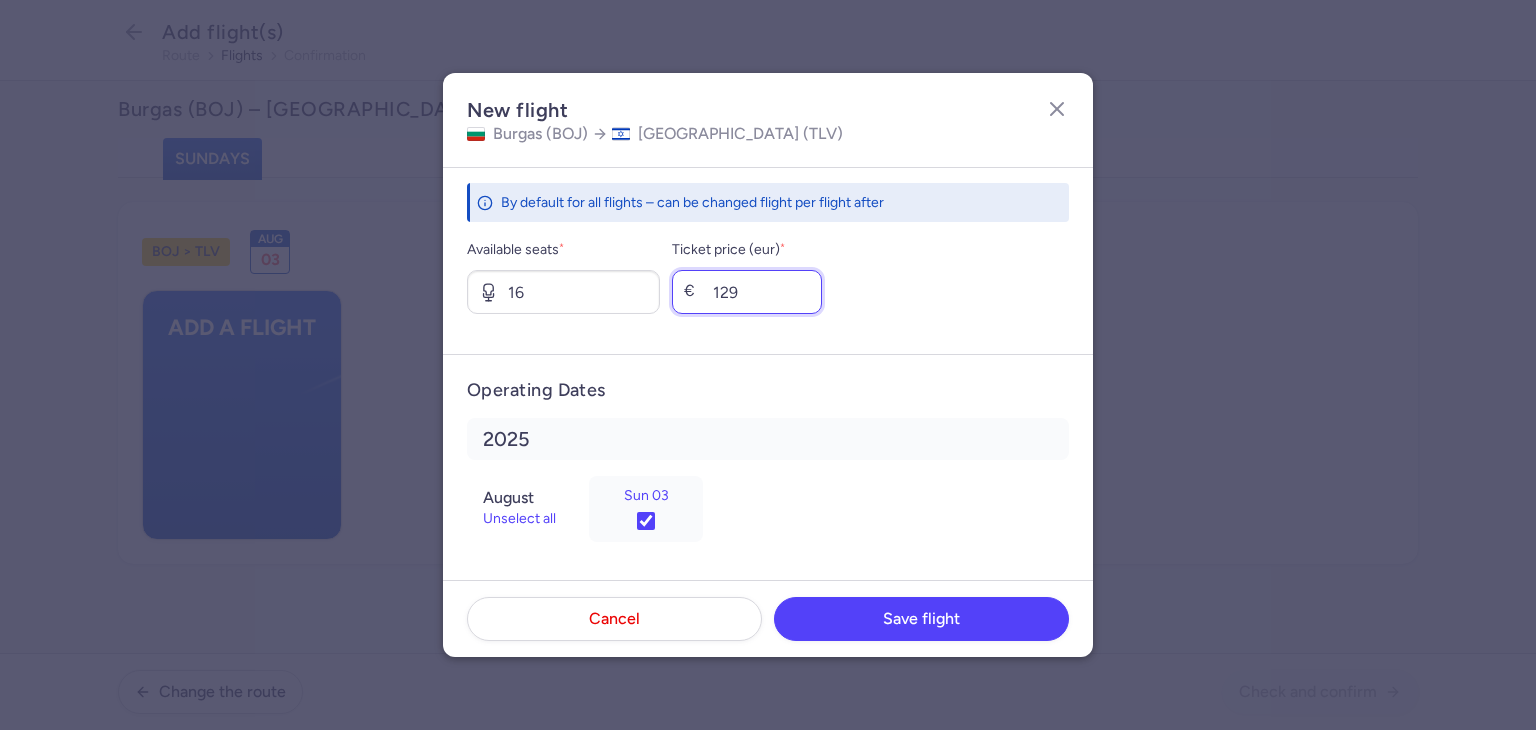 type on "129" 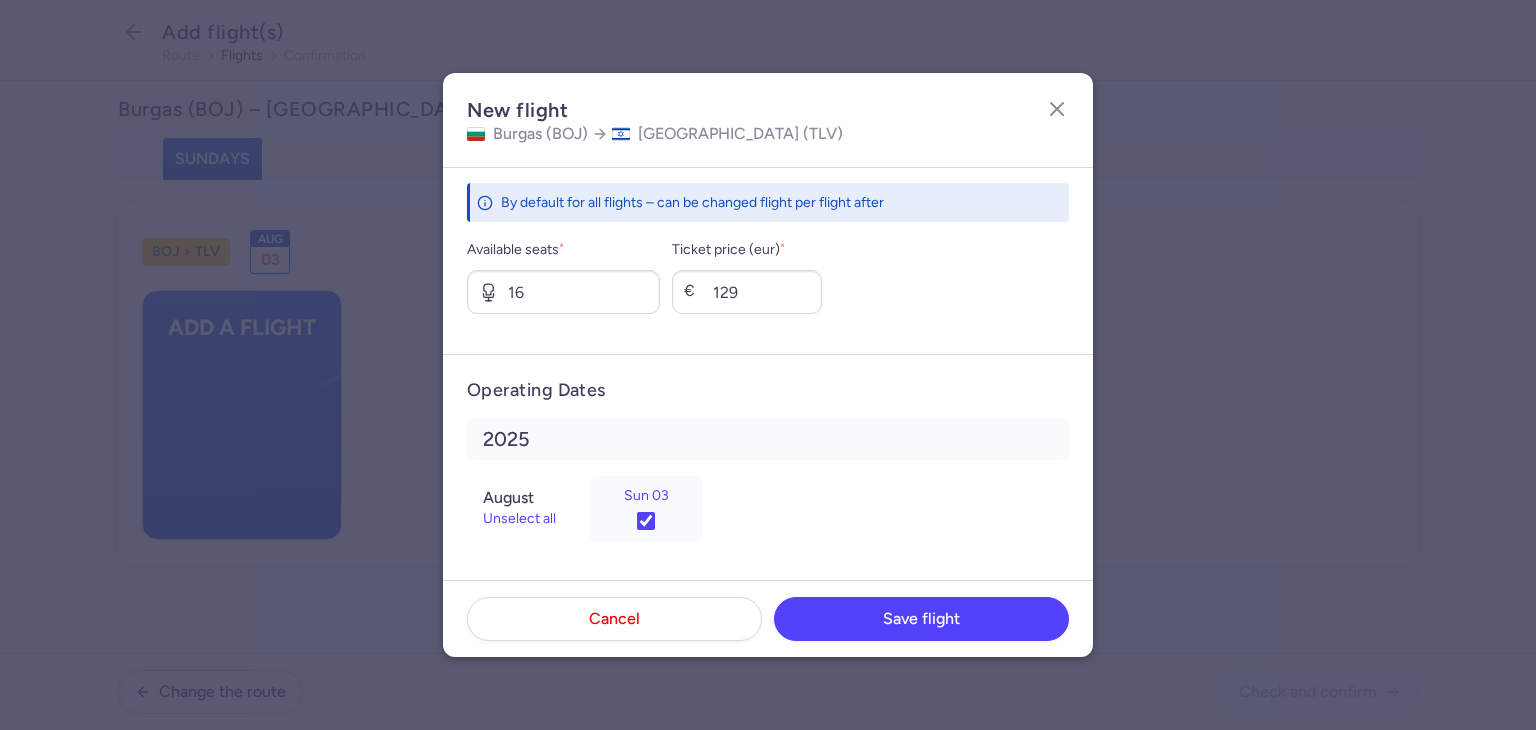 click on "Cancel  Save flight" 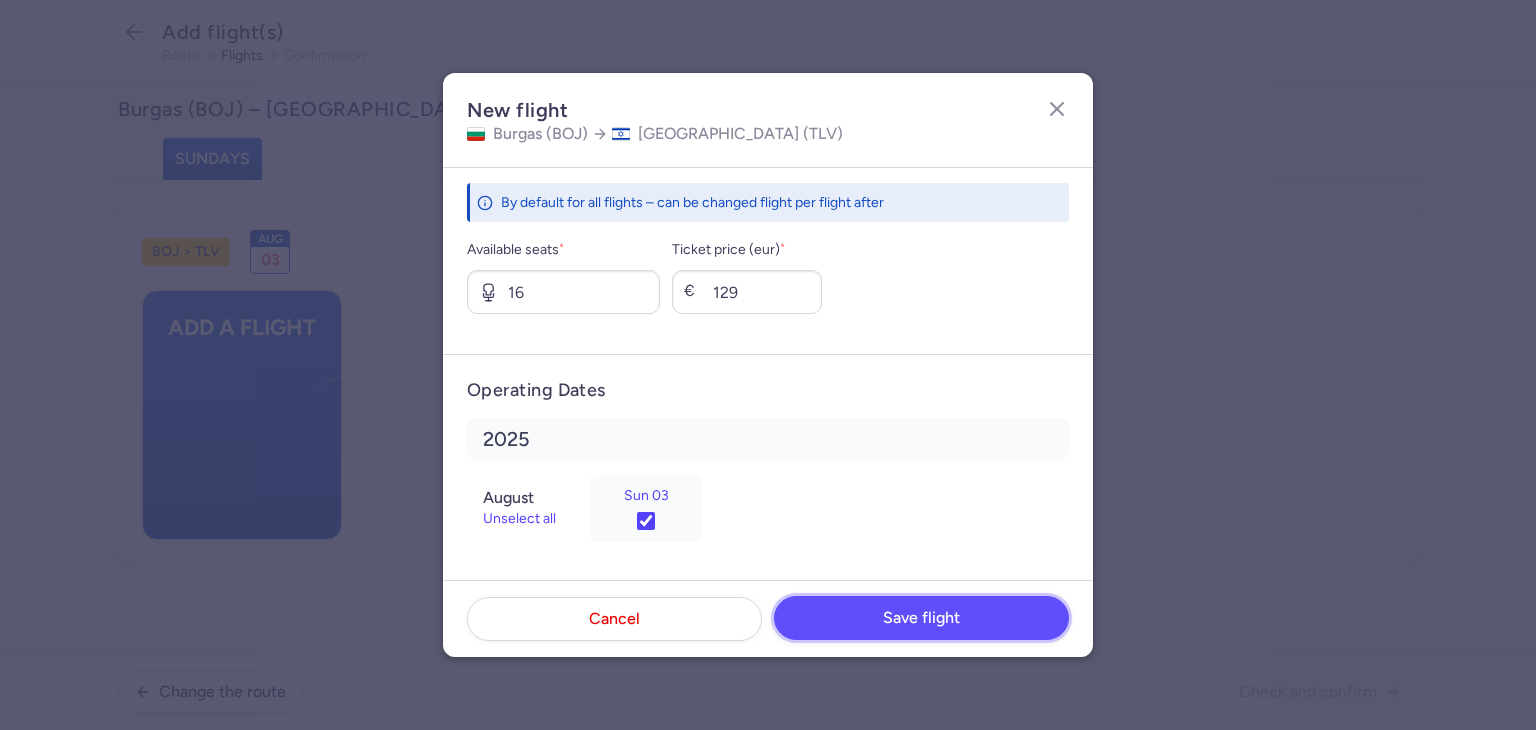 click on "Save flight" at bounding box center [921, 618] 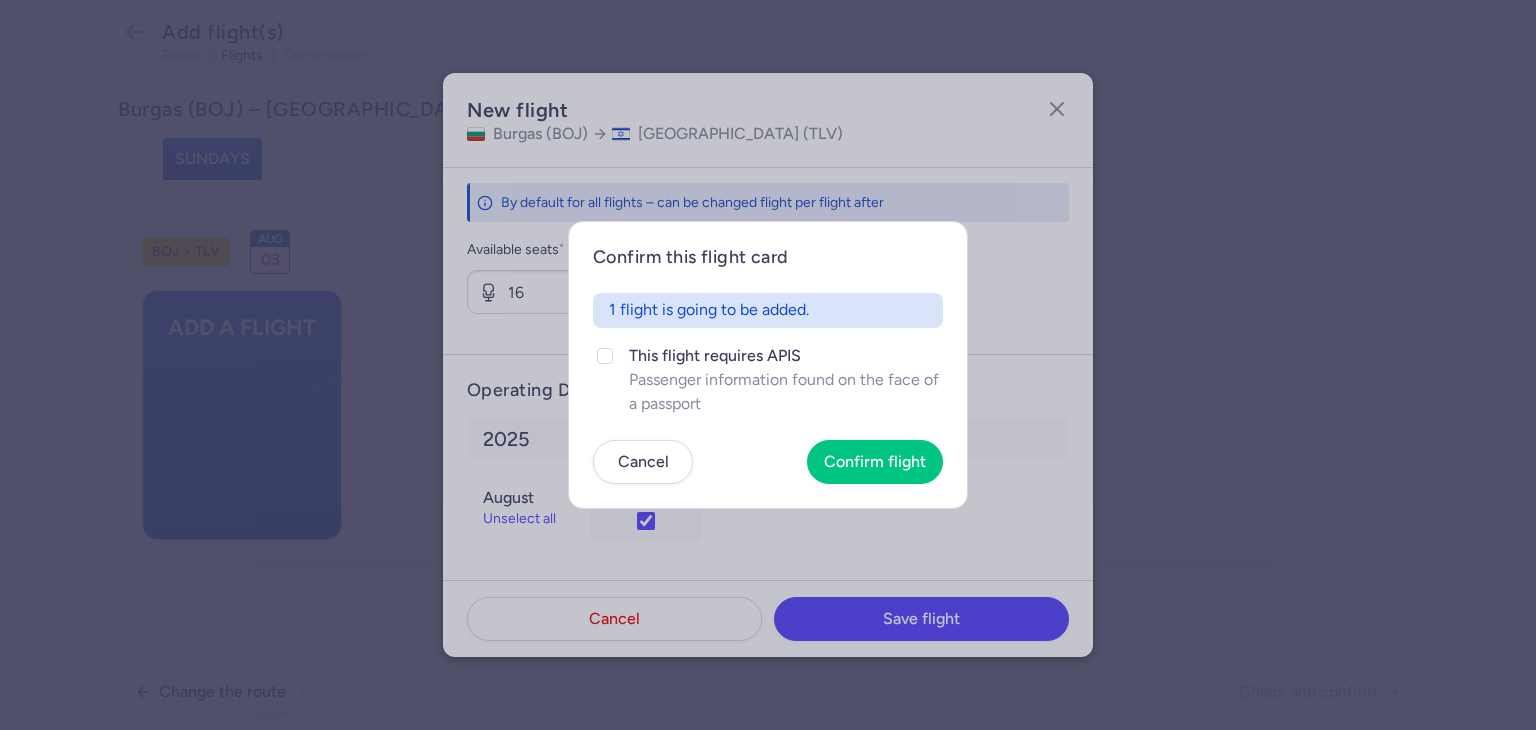 click on "Confirm this flight card 1 flight is going to be added. This flight requires APIS Passenger information found on the face of a passport Cancel Confirm flight" 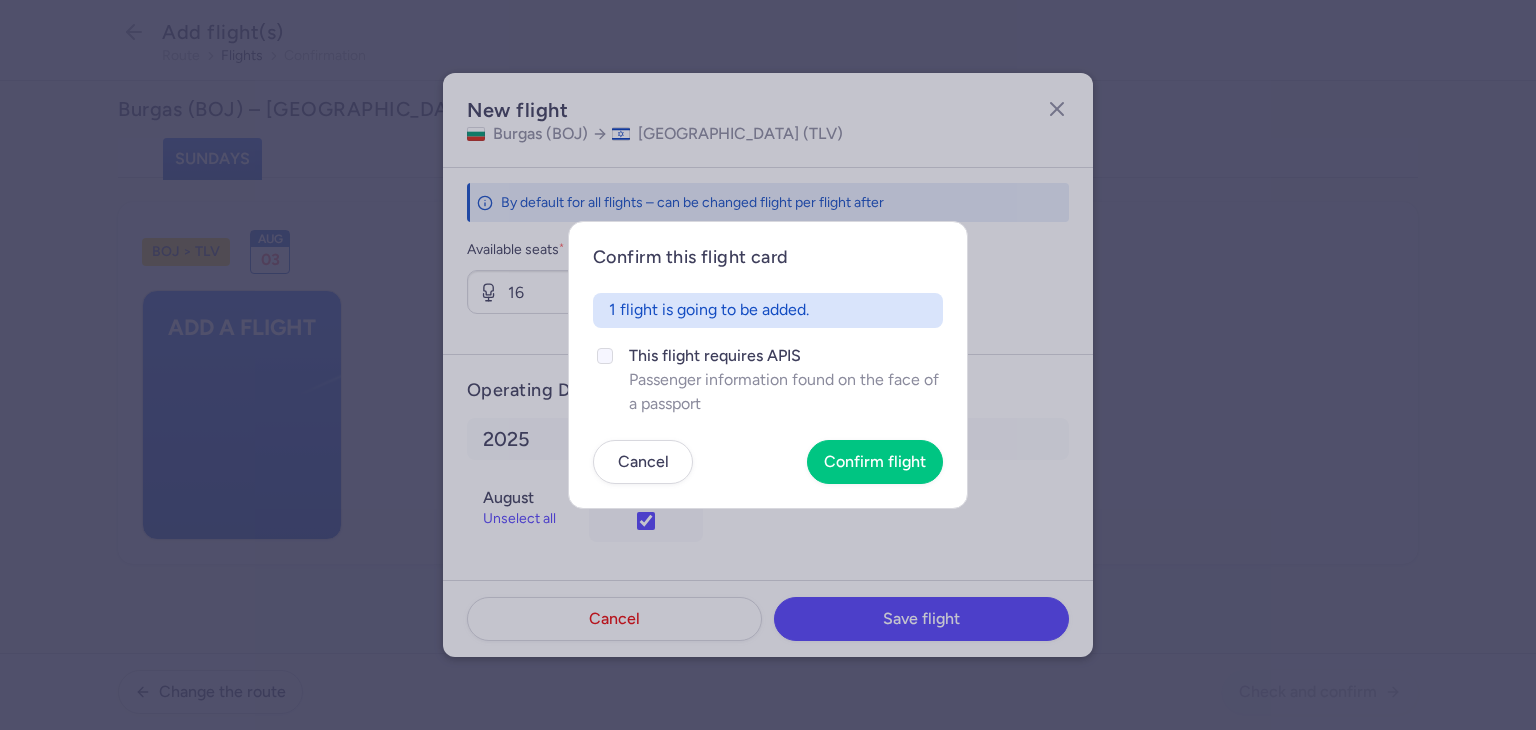 click on "This flight requires APIS" 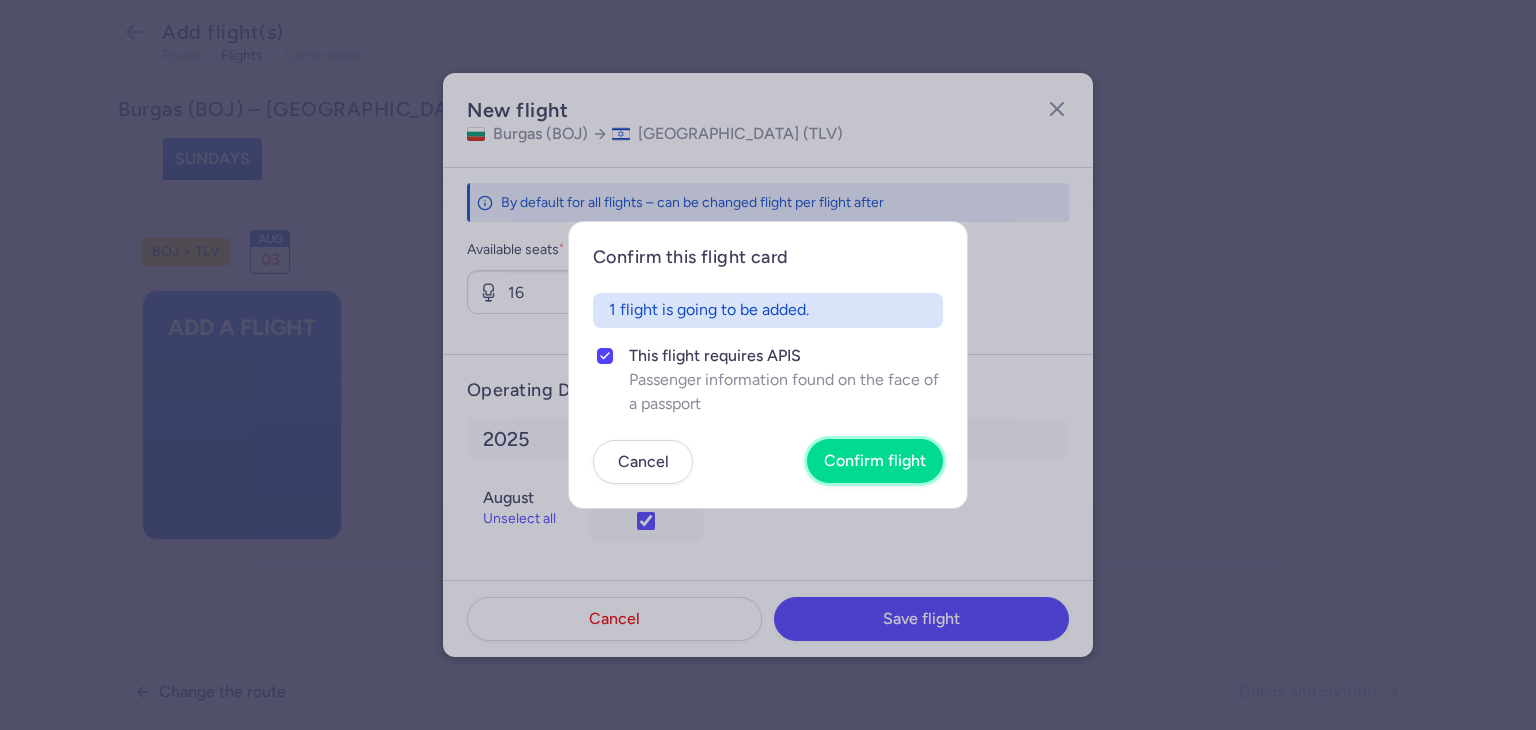click on "Confirm flight" at bounding box center (875, 461) 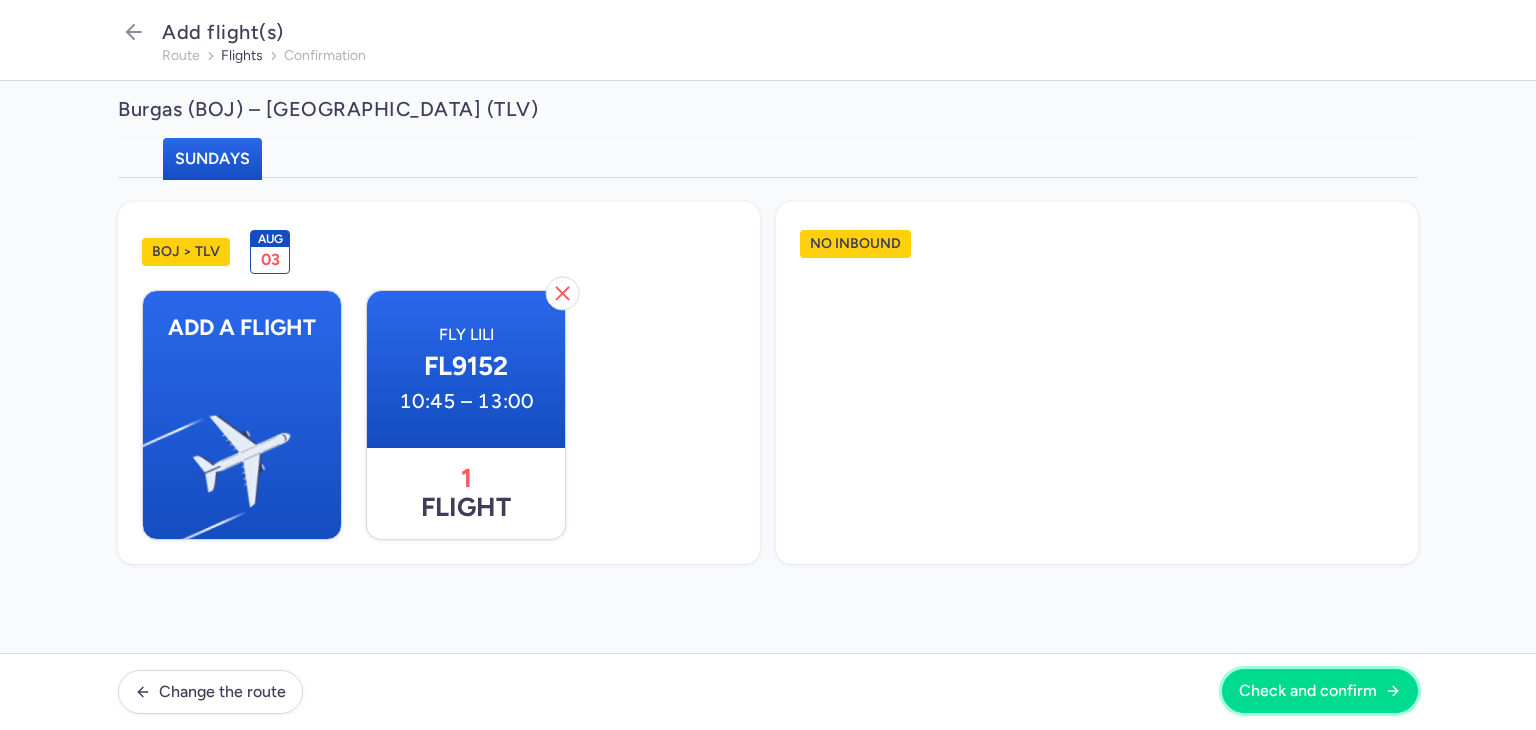 click on "Check and confirm" at bounding box center [1320, 691] 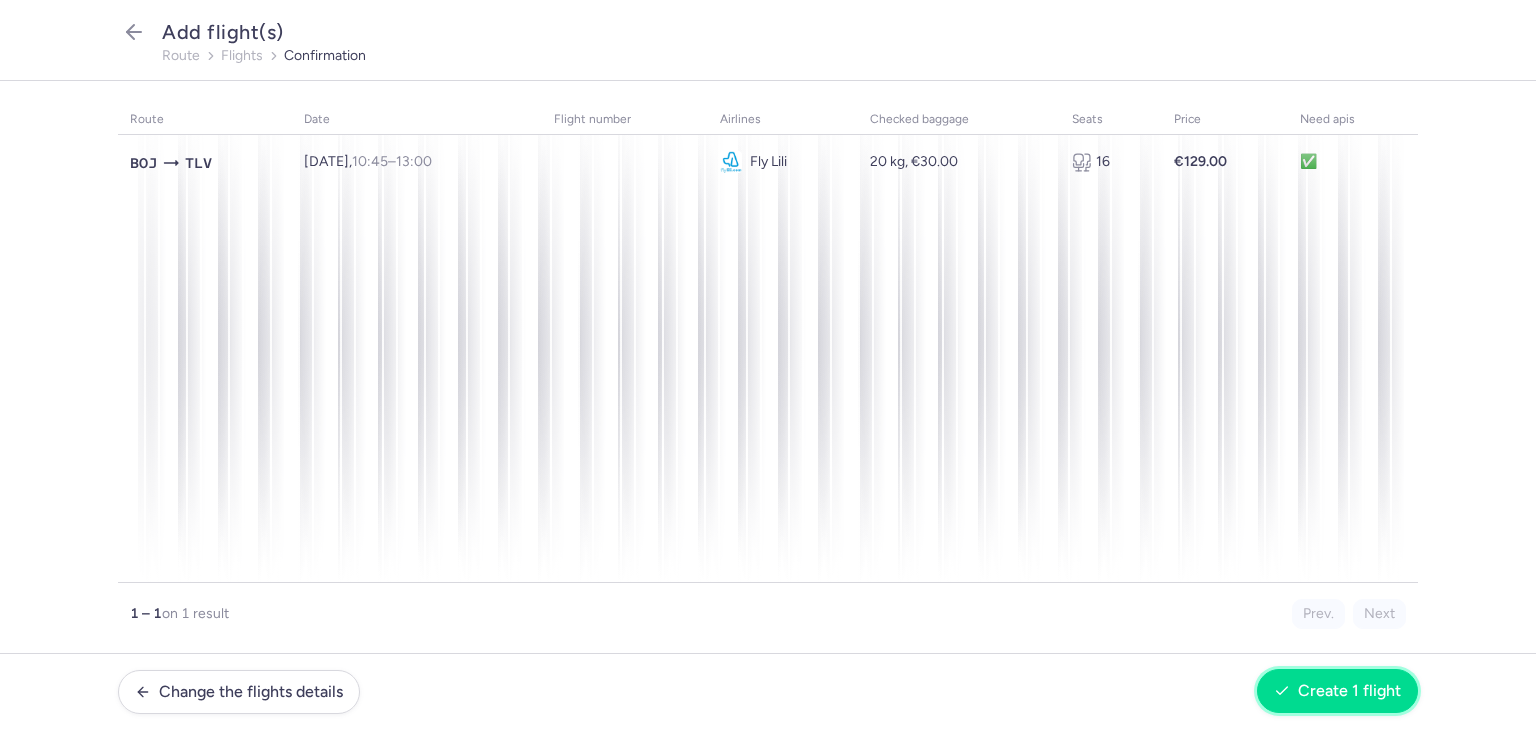 click on "Create 1 flight" at bounding box center (1349, 691) 